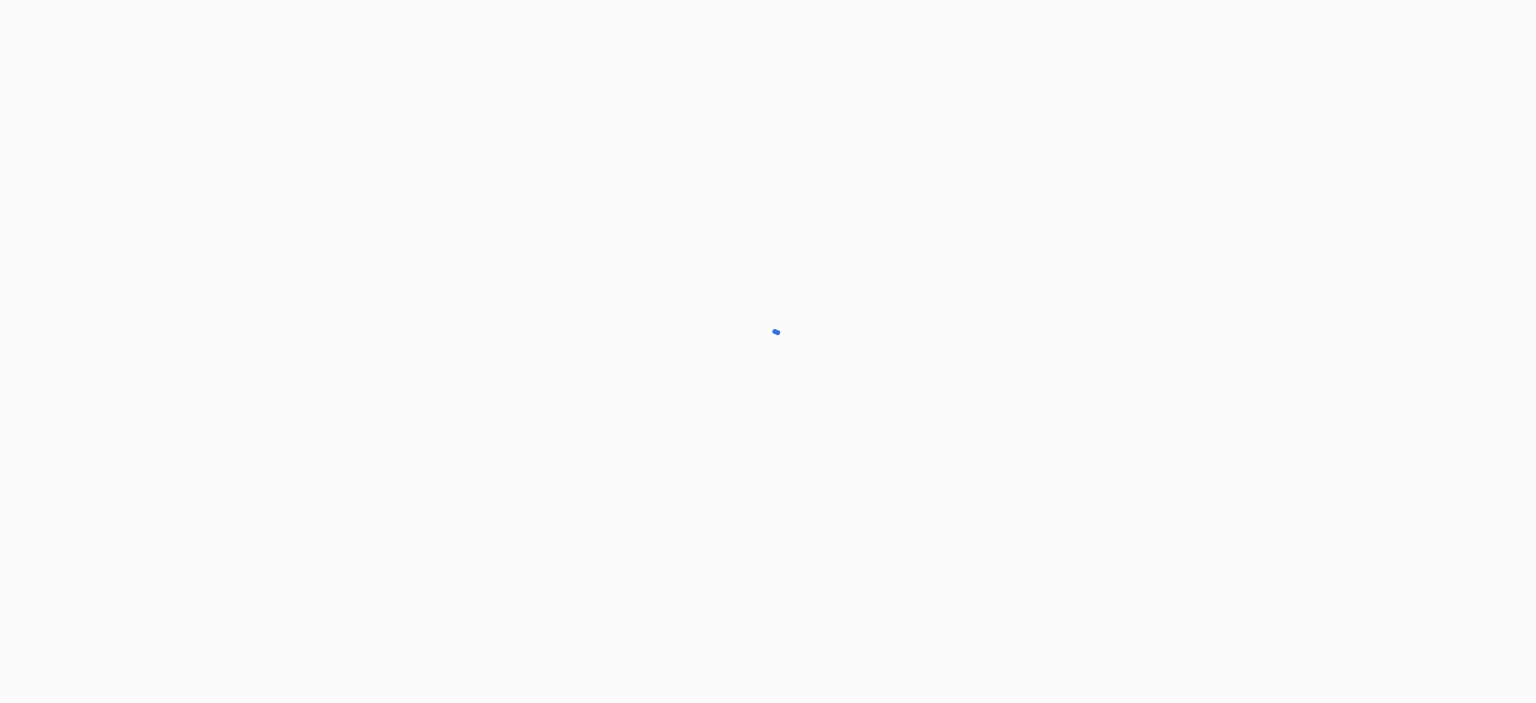 scroll, scrollTop: 0, scrollLeft: 0, axis: both 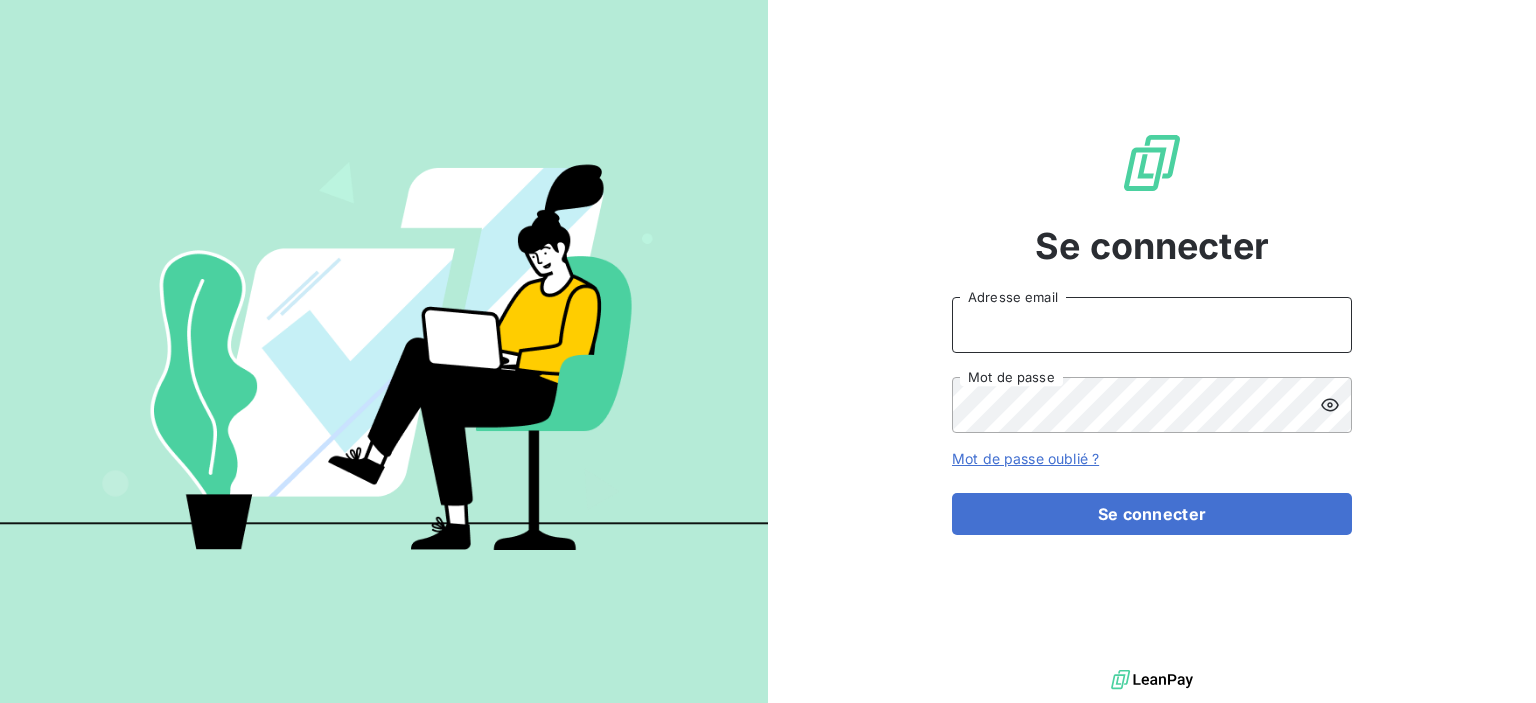 click on "Adresse email" at bounding box center (1152, 325) 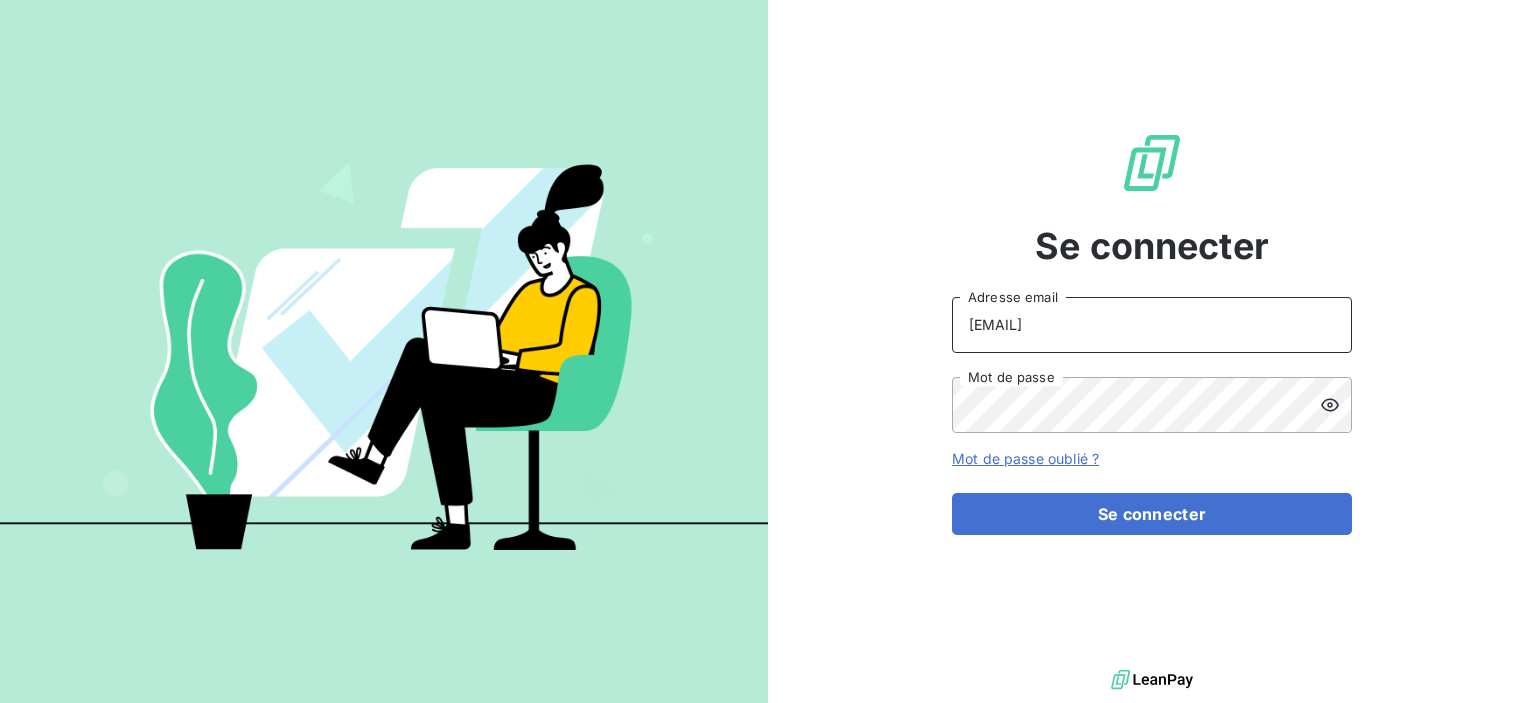 type on "[EMAIL]" 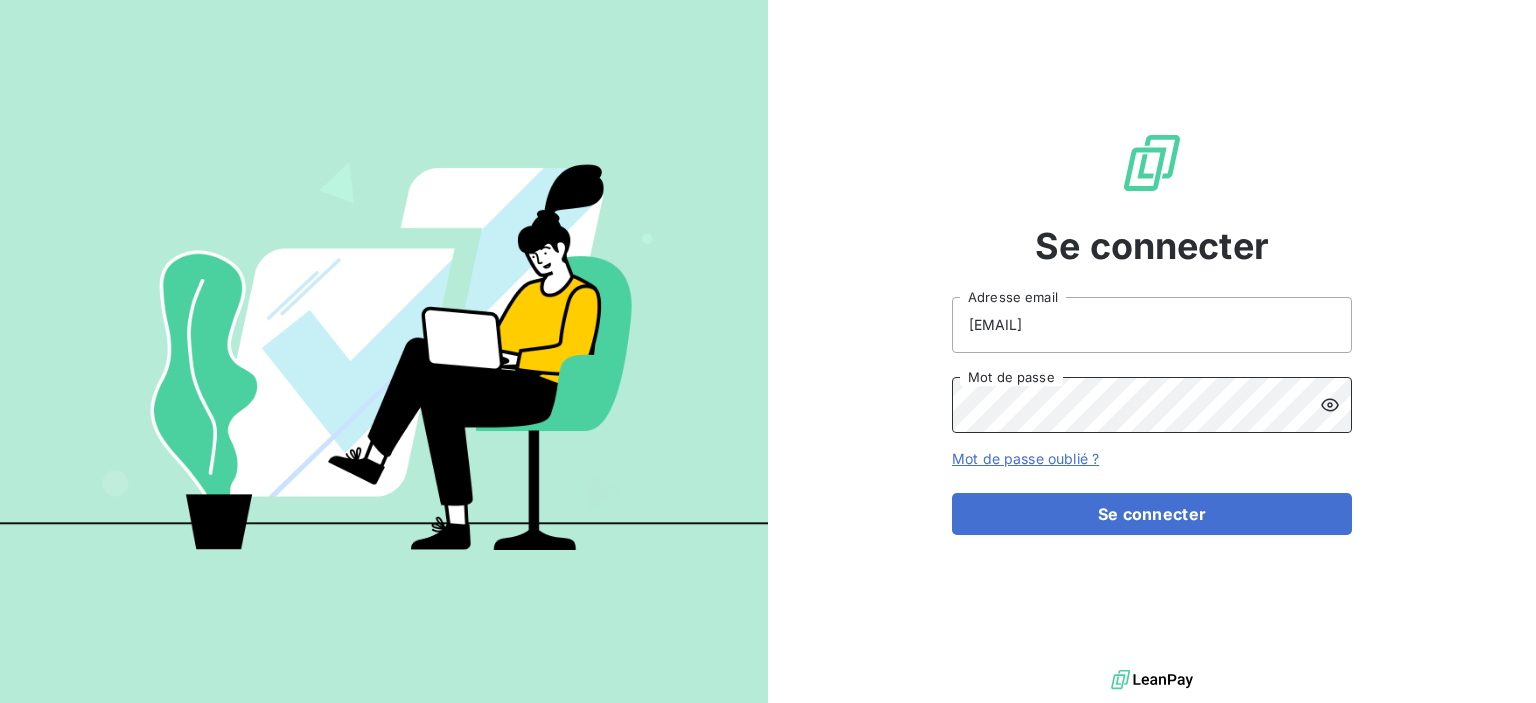 click on "Se connecter [EMAIL] Adresse email Mot de passe Mot de passe oublié ? Se connecter" at bounding box center [1152, 332] 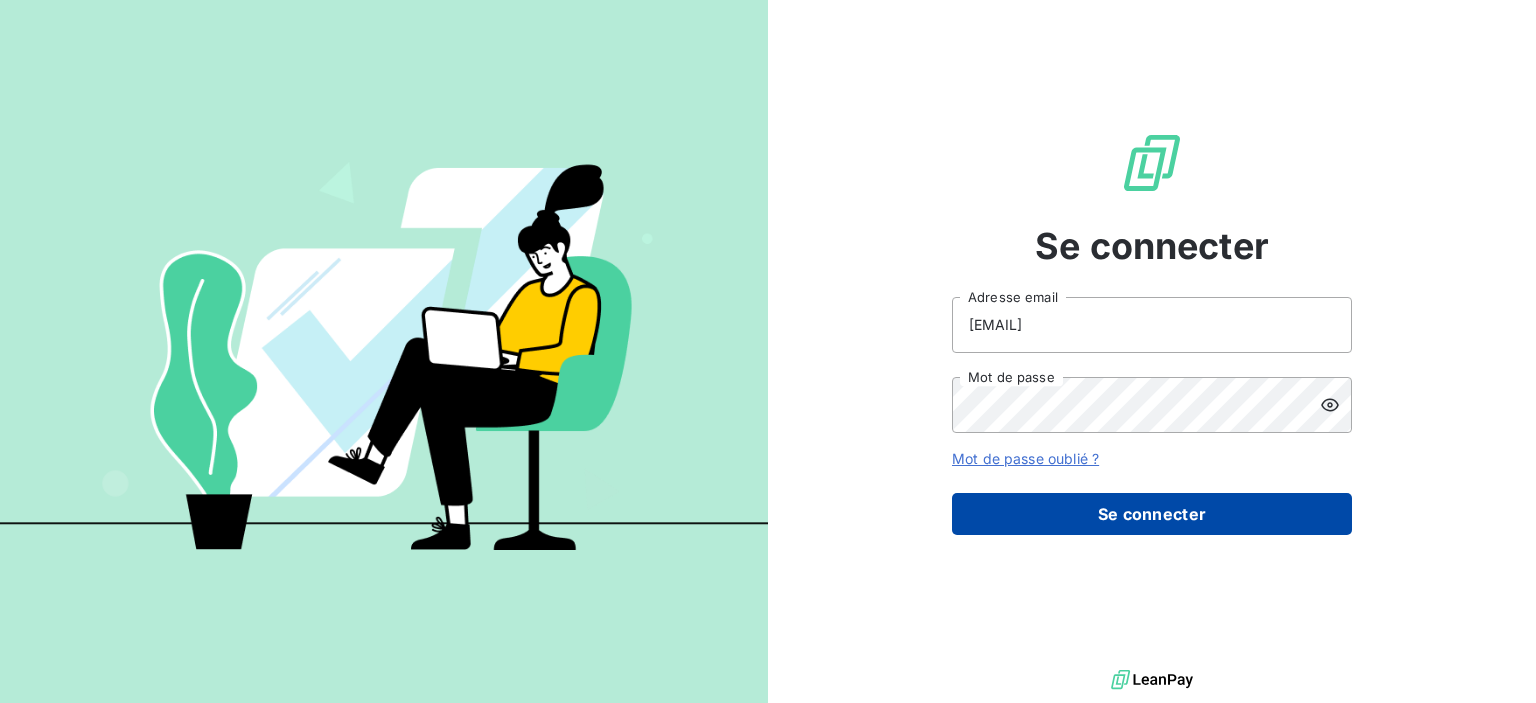 click on "Se connecter" at bounding box center (1152, 514) 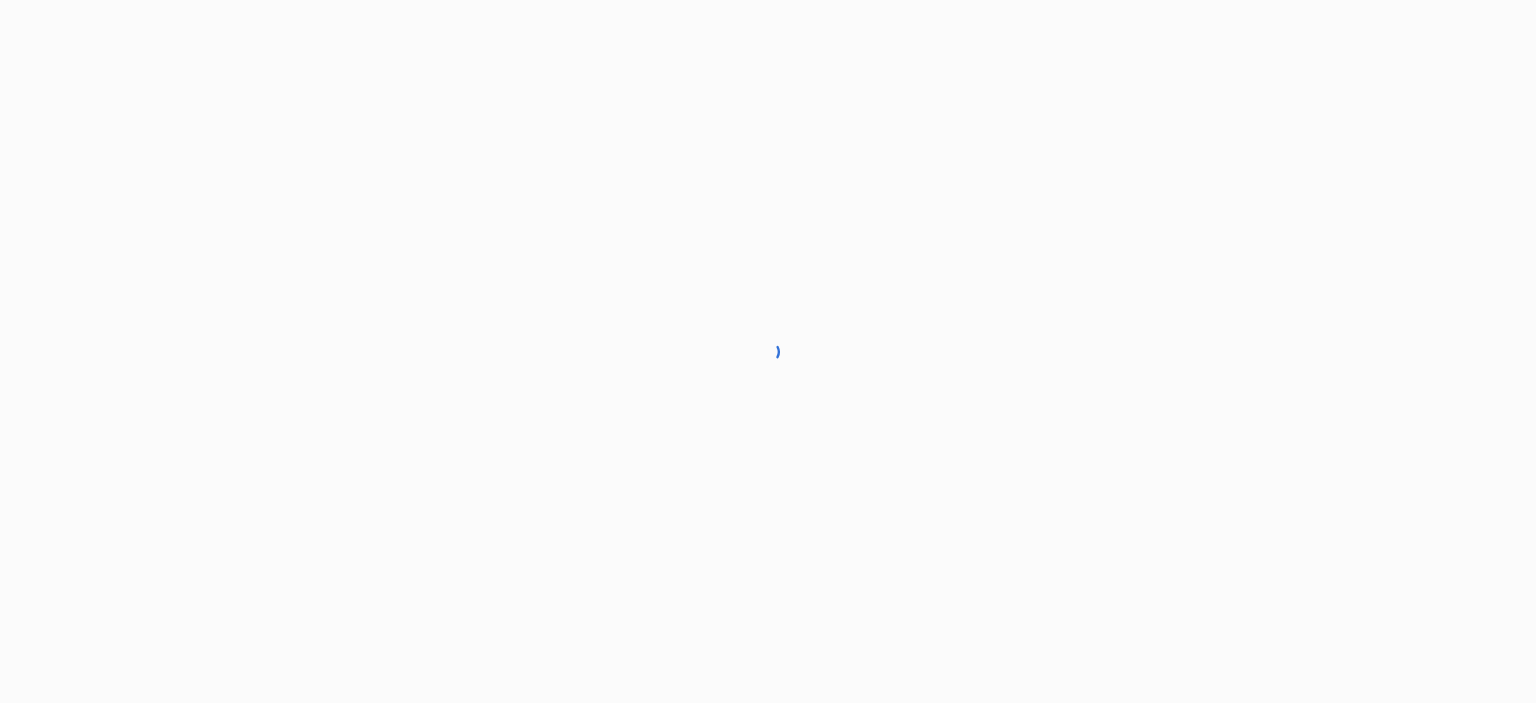 scroll, scrollTop: 0, scrollLeft: 0, axis: both 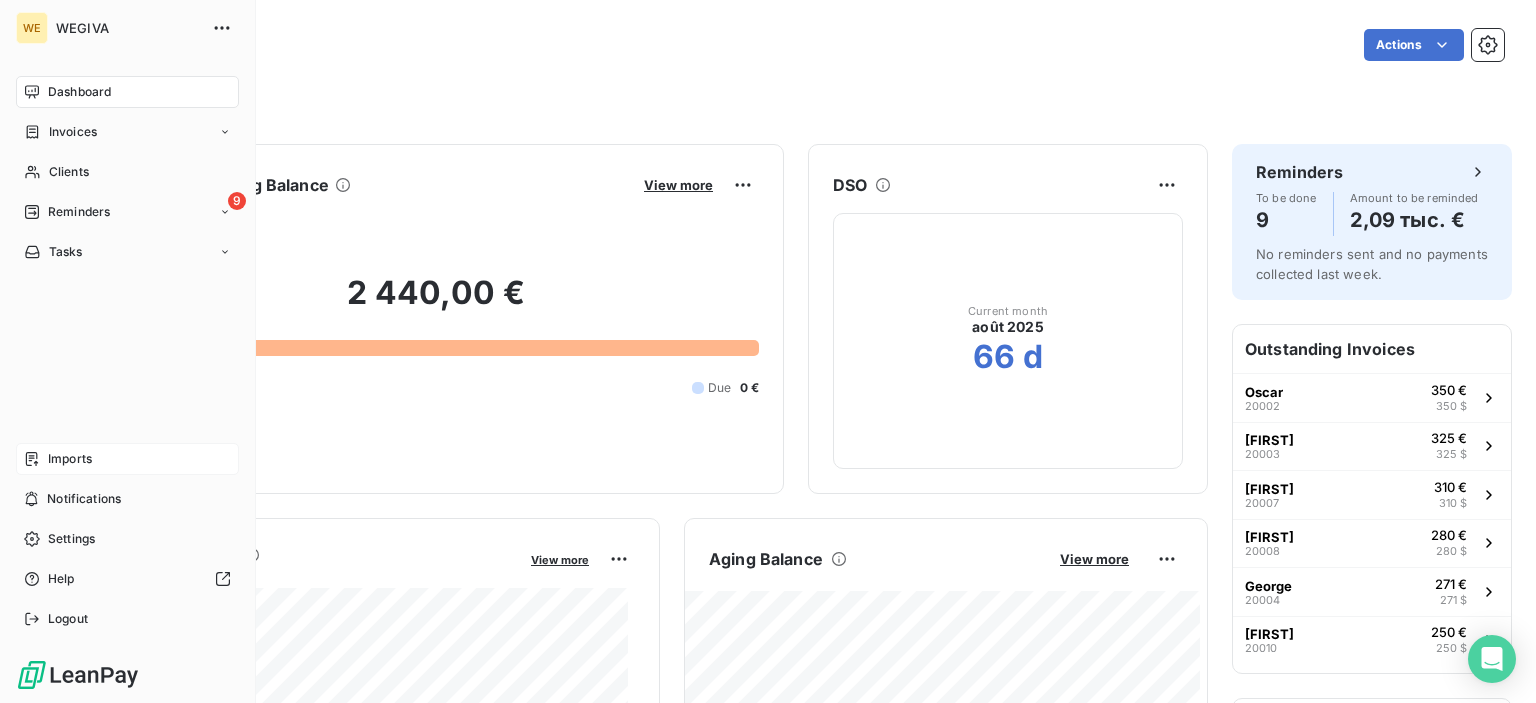 click on "Imports" at bounding box center [127, 459] 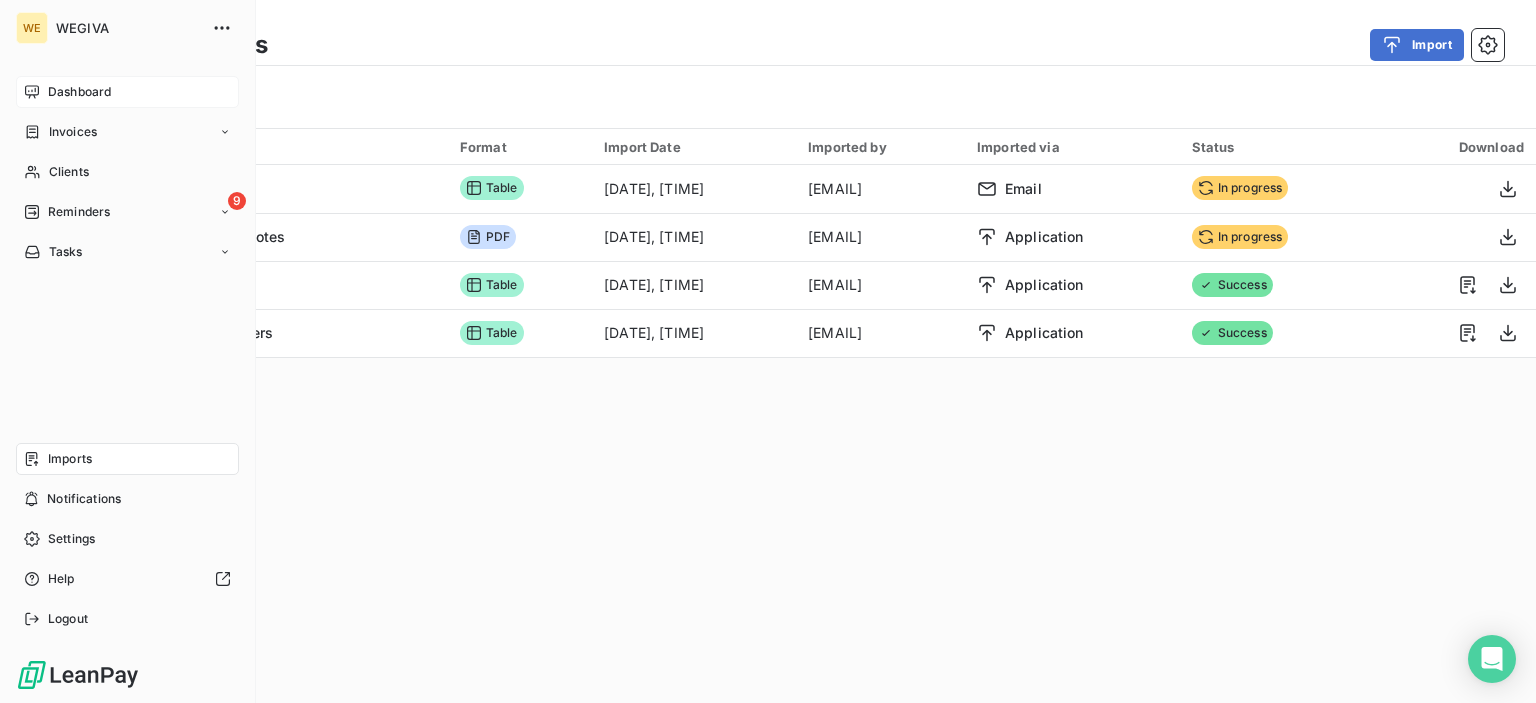 click on "Dashboard" at bounding box center [79, 92] 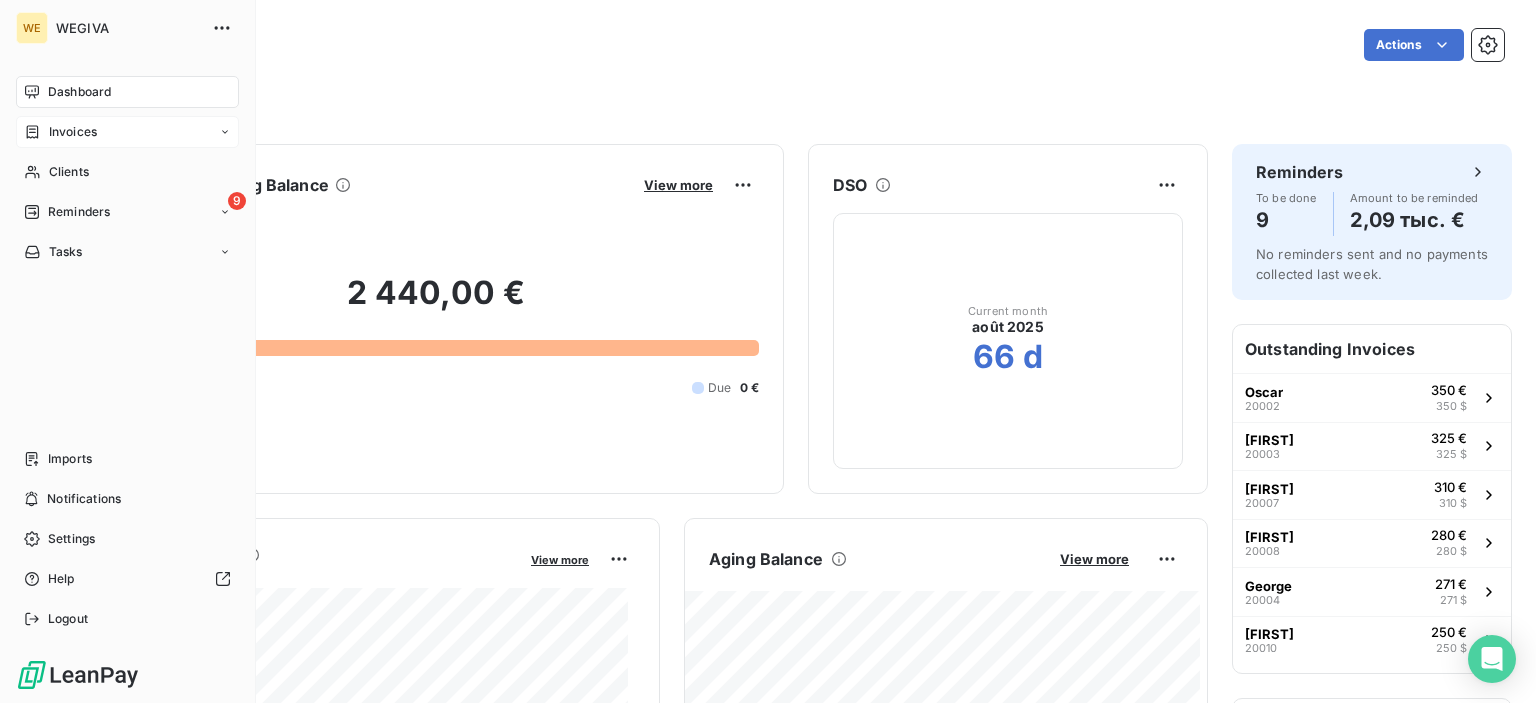 click on "Invoices" at bounding box center [73, 132] 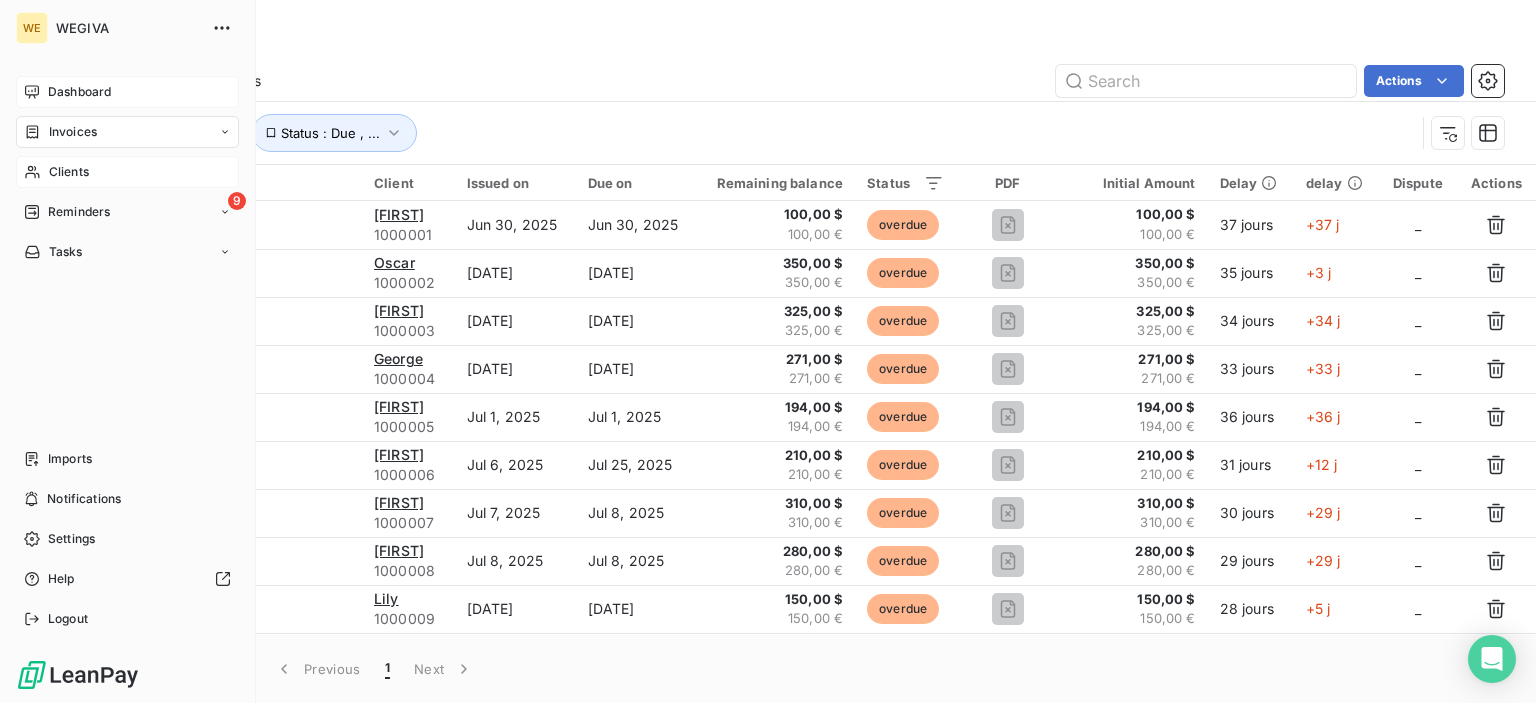 click on "Clients" at bounding box center [69, 172] 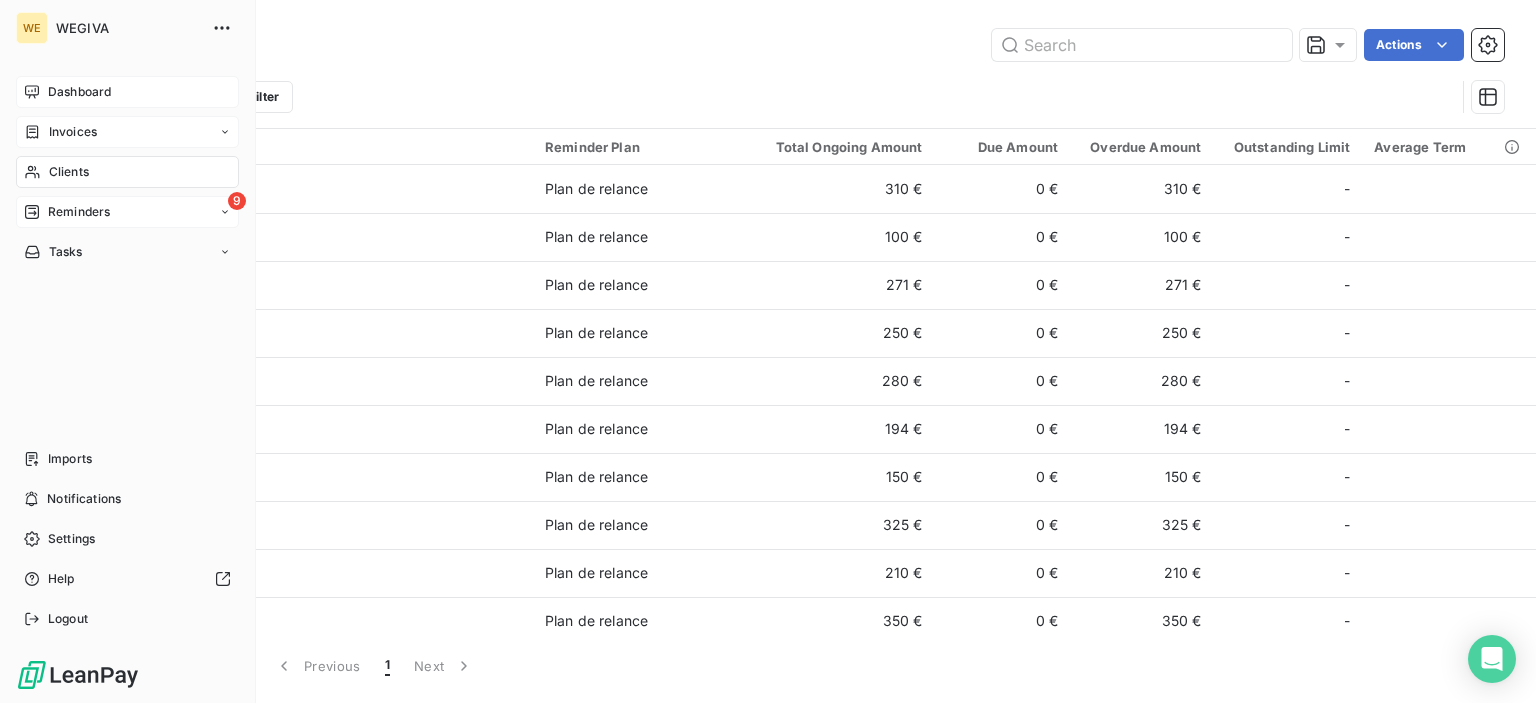 click on "9 Reminders" at bounding box center (127, 212) 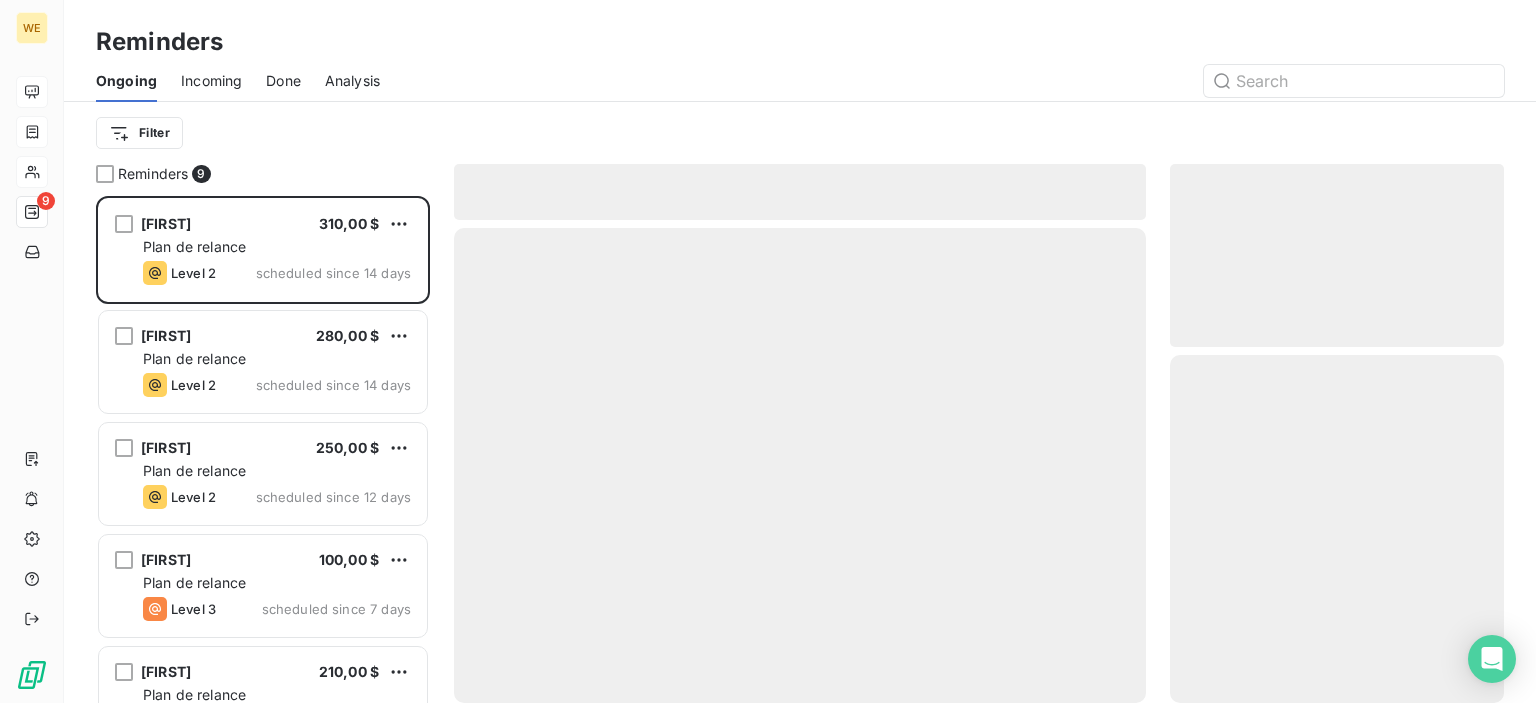 scroll, scrollTop: 16, scrollLeft: 16, axis: both 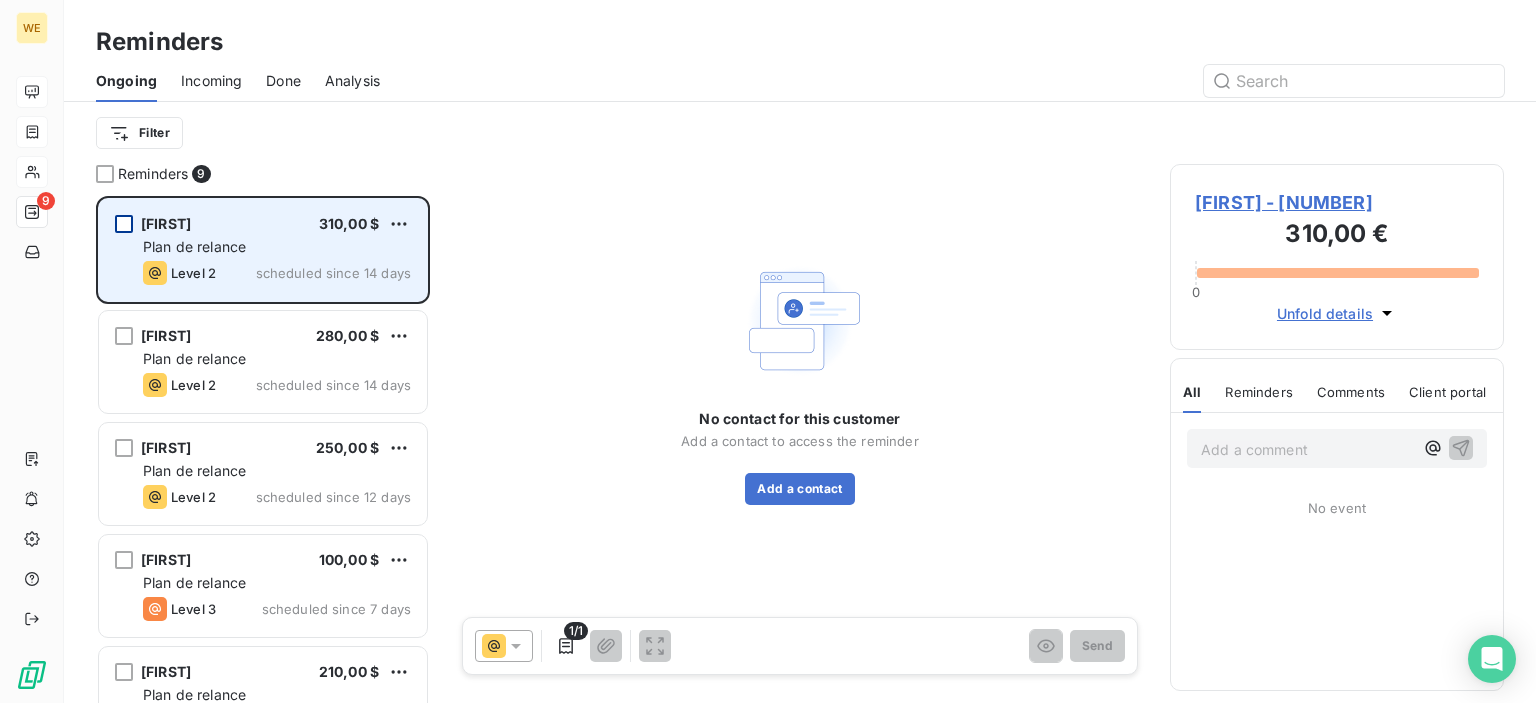click at bounding box center (124, 224) 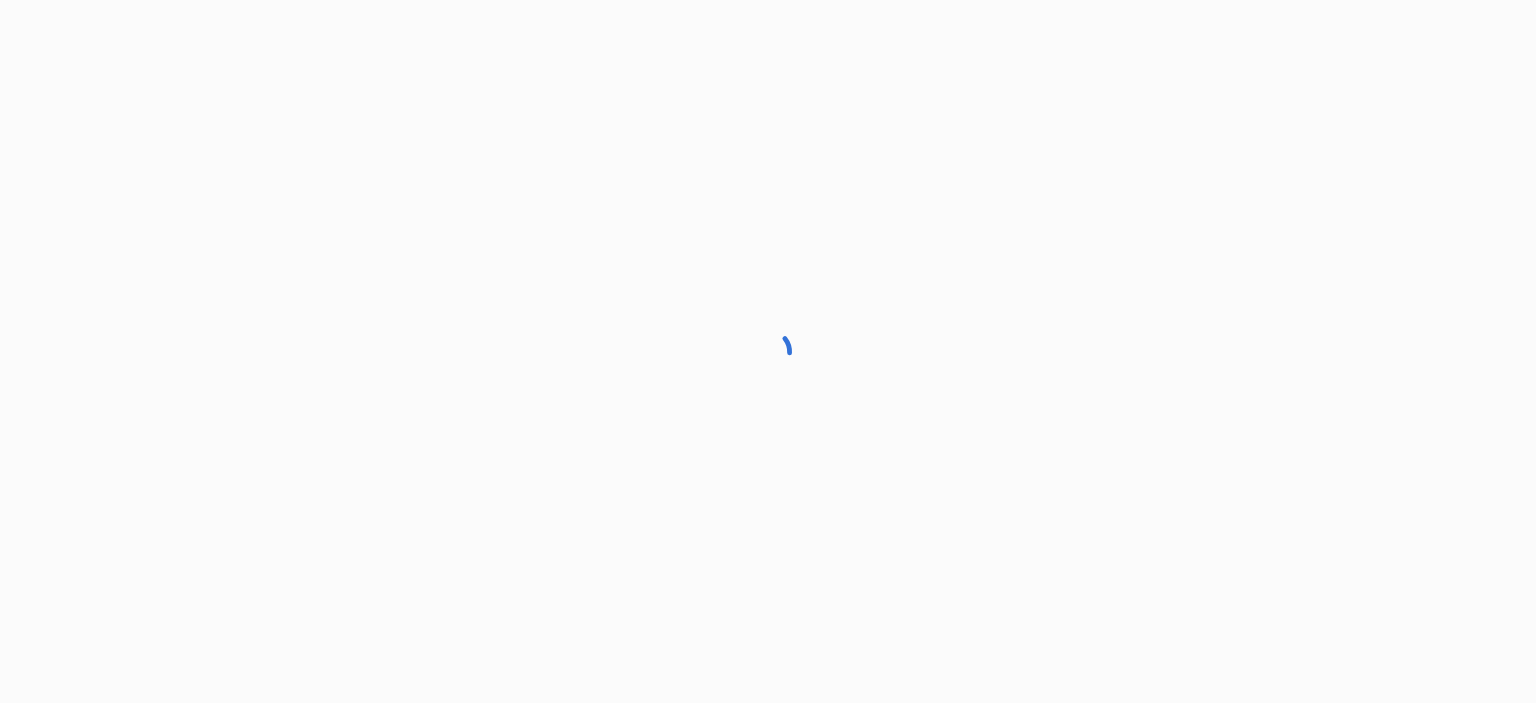 scroll, scrollTop: 0, scrollLeft: 0, axis: both 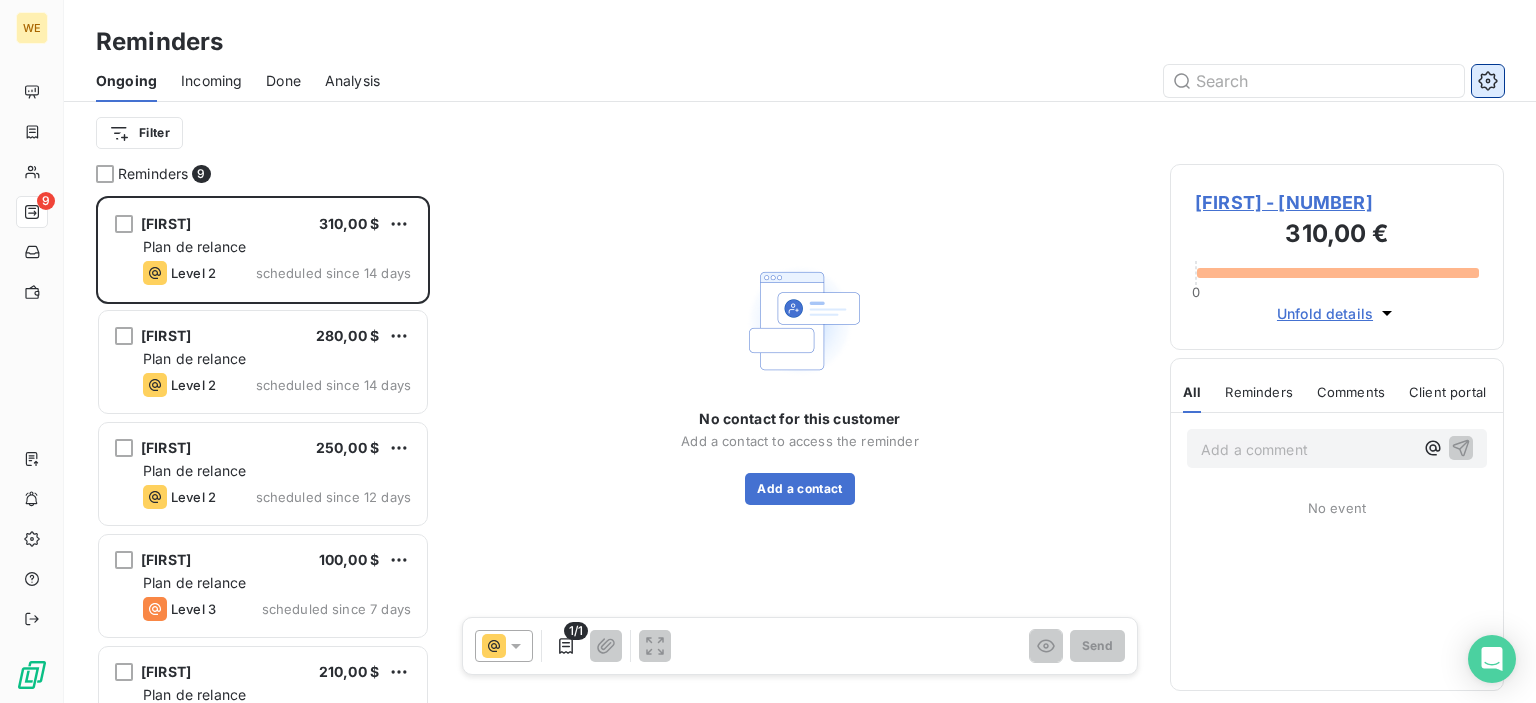 click 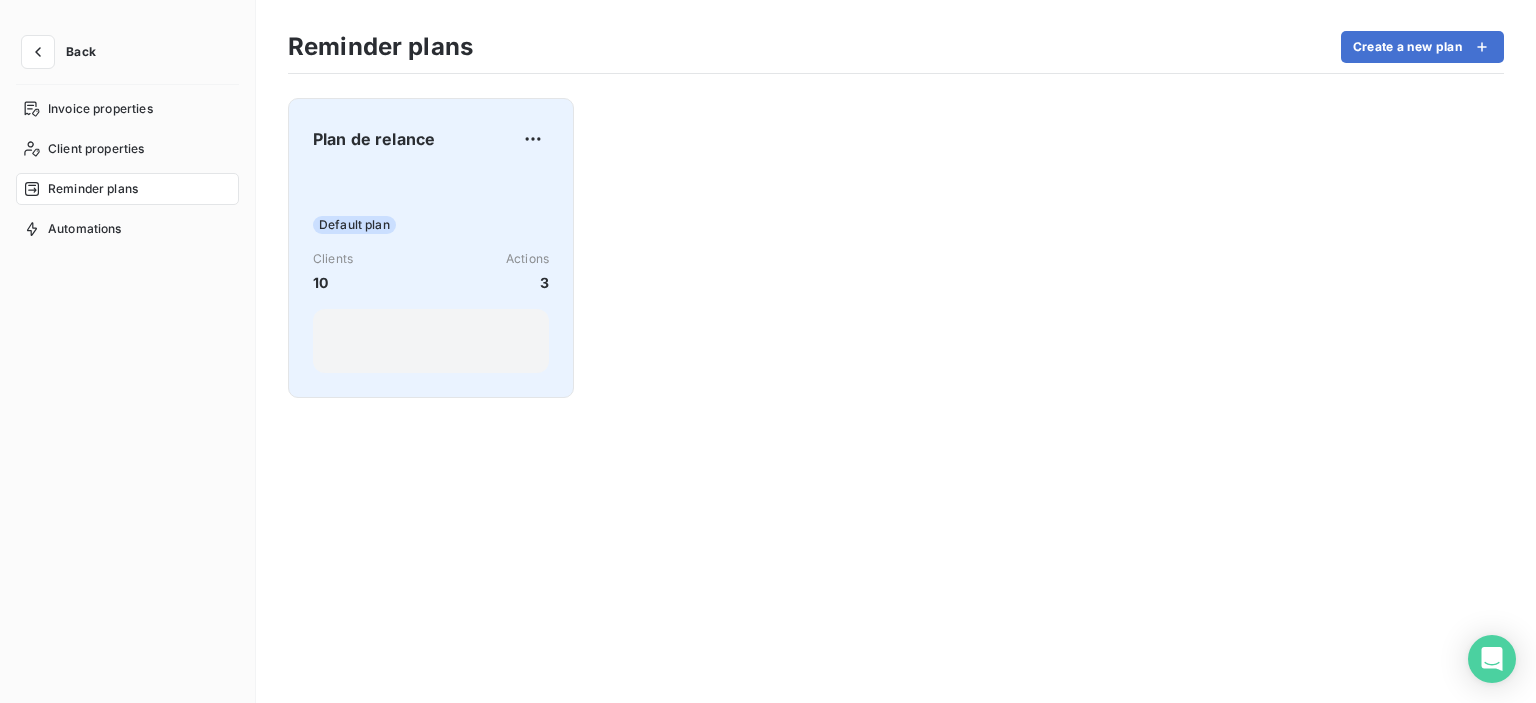 click on "Default plan Clients 10 Actions 3" at bounding box center (431, 272) 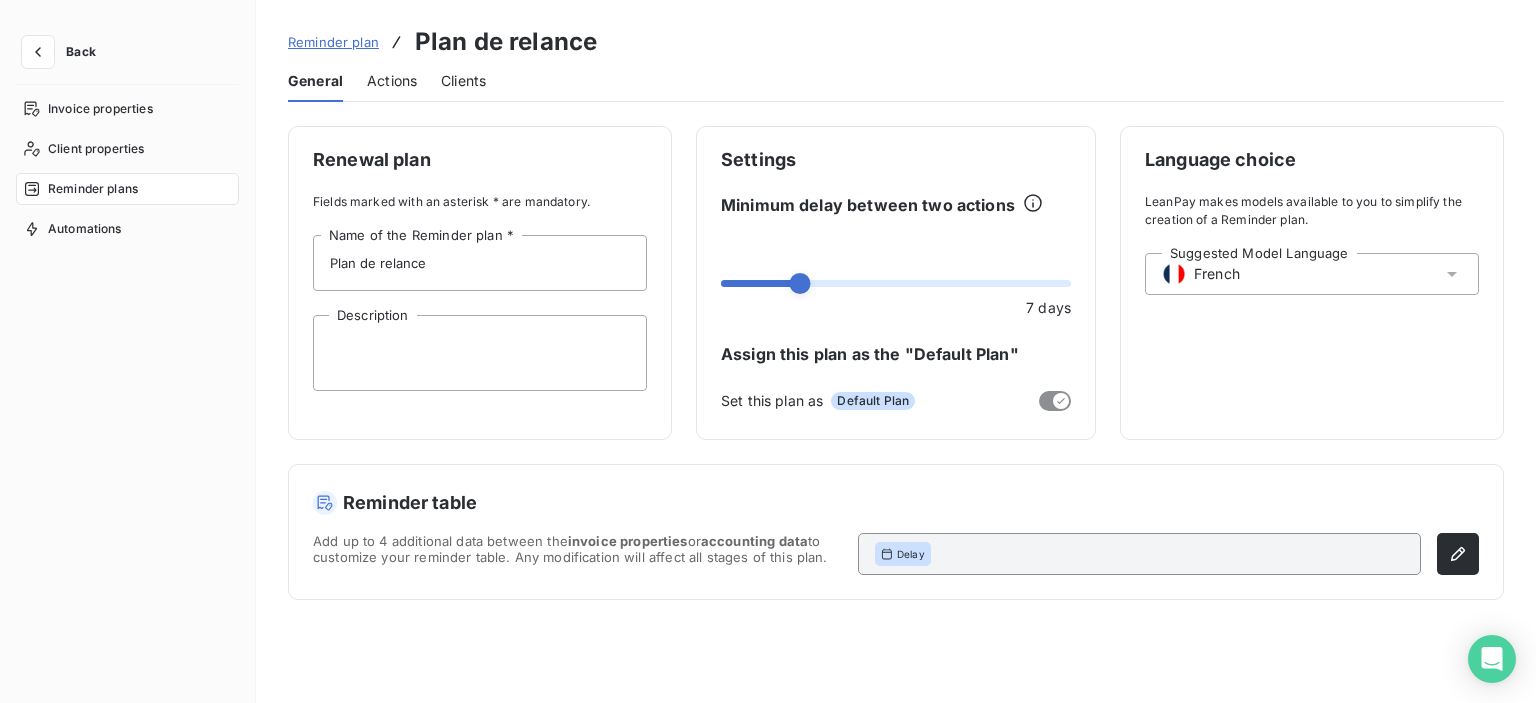 click on "French" at bounding box center (1217, 274) 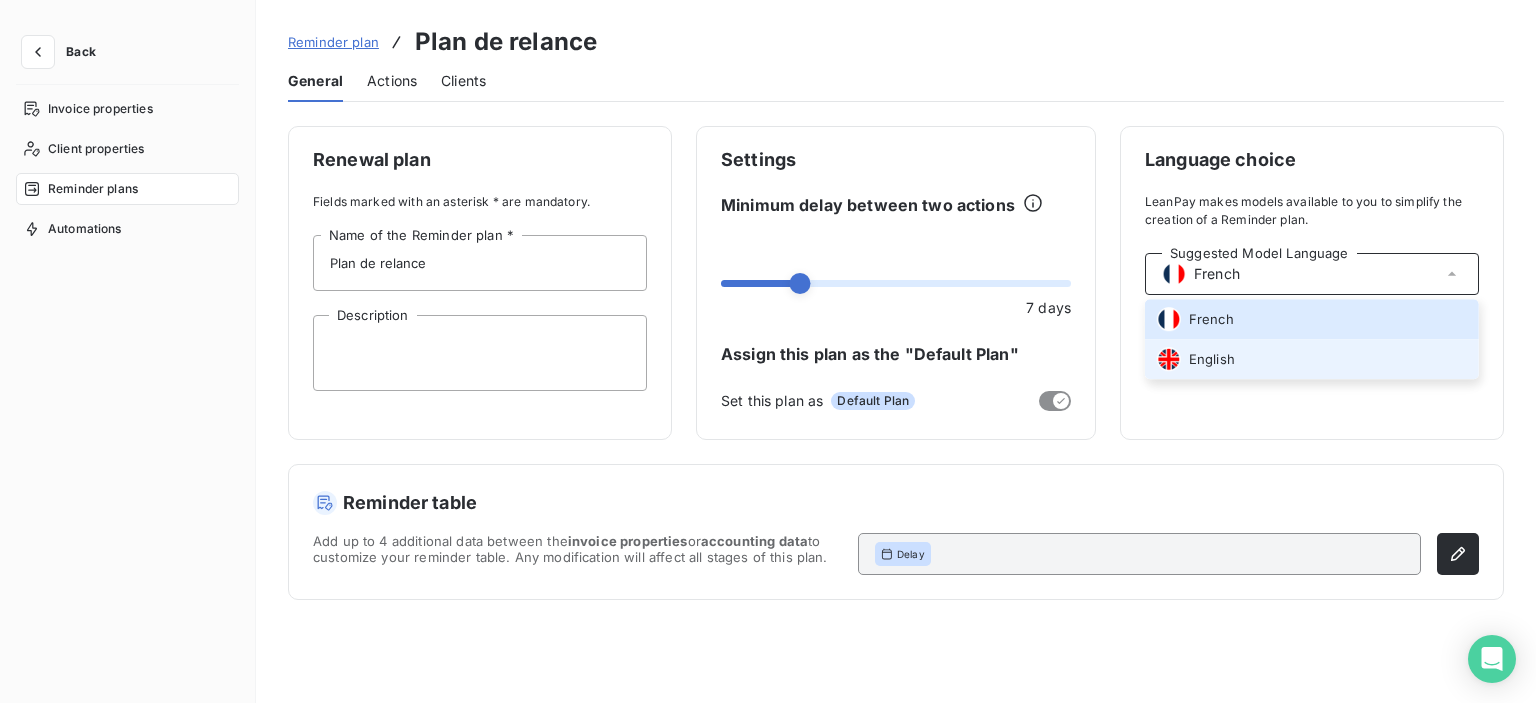 click on "English" at bounding box center [1312, 359] 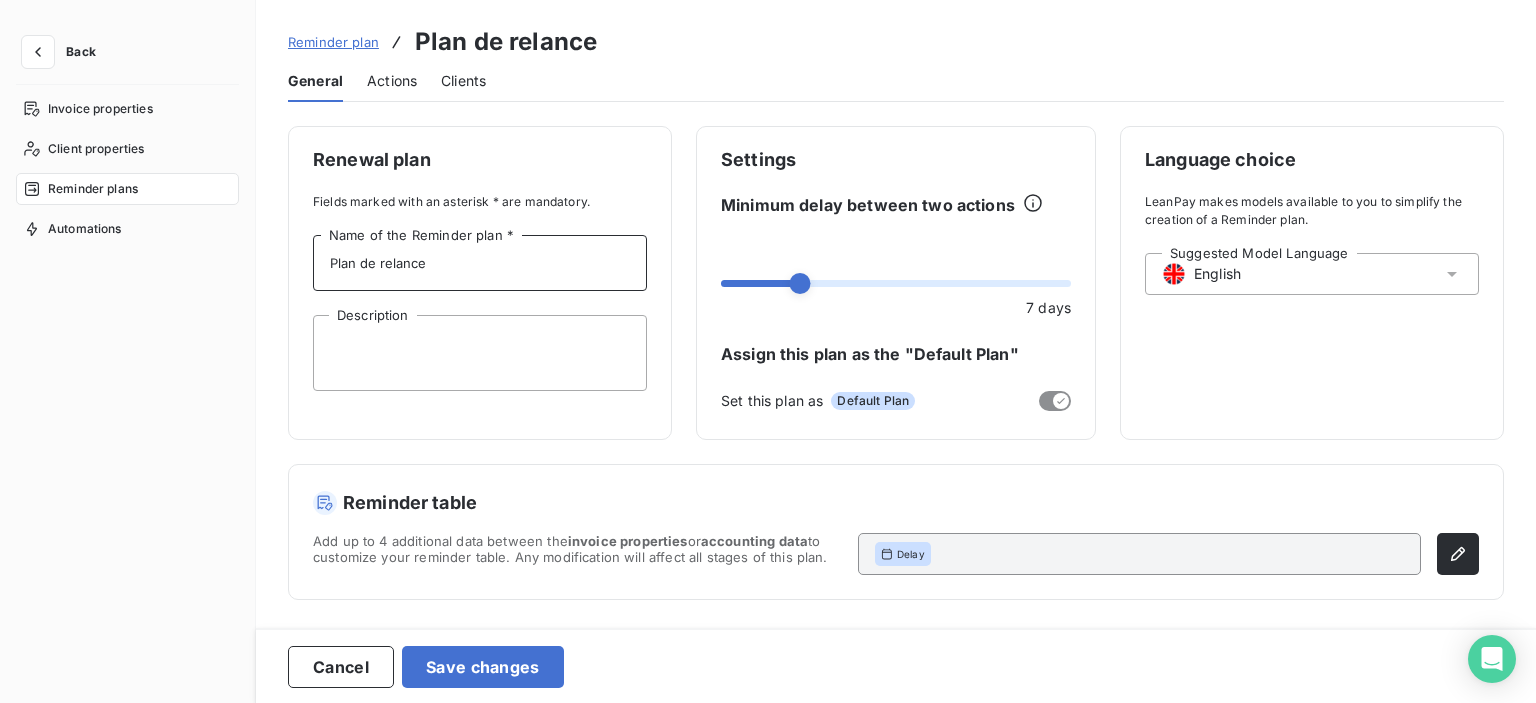 click on "Plan de relance" at bounding box center (480, 263) 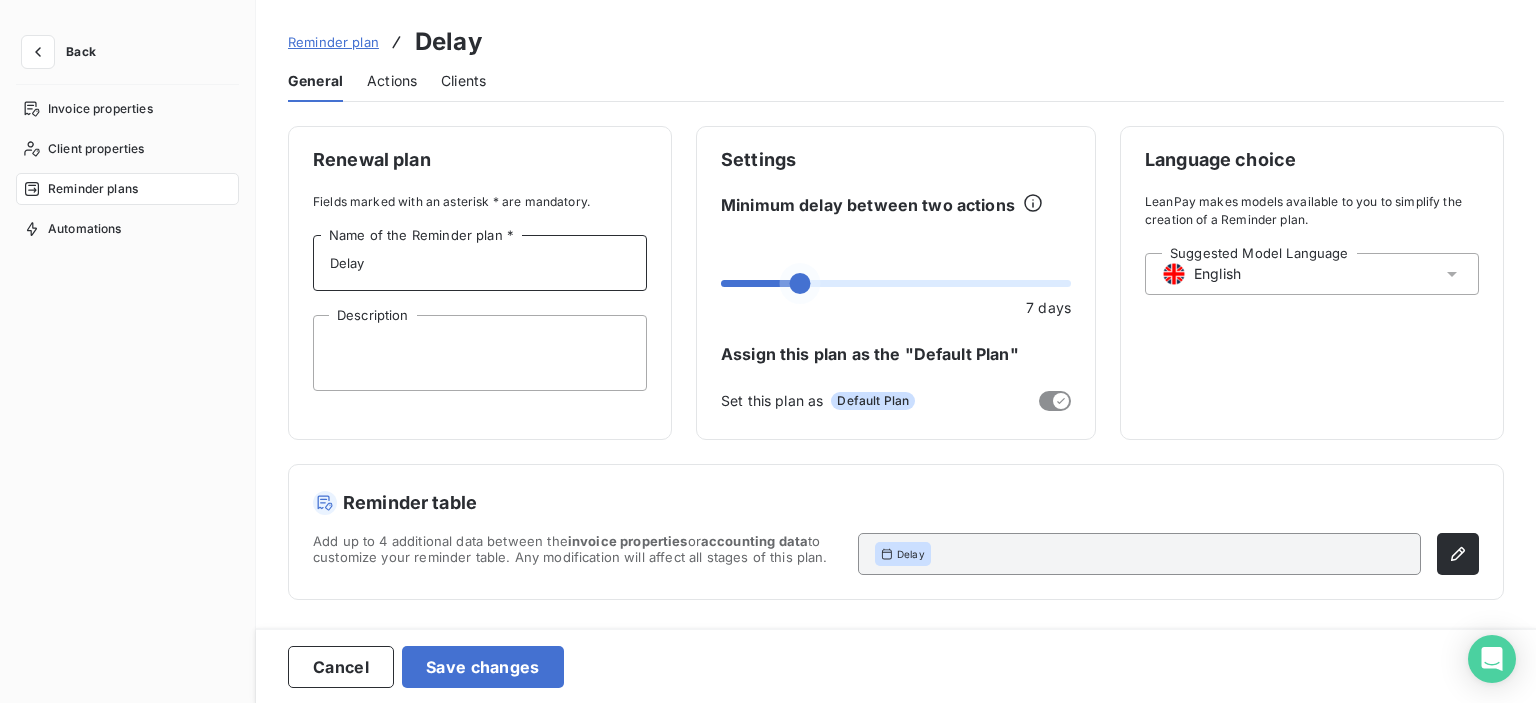 type on "Delay" 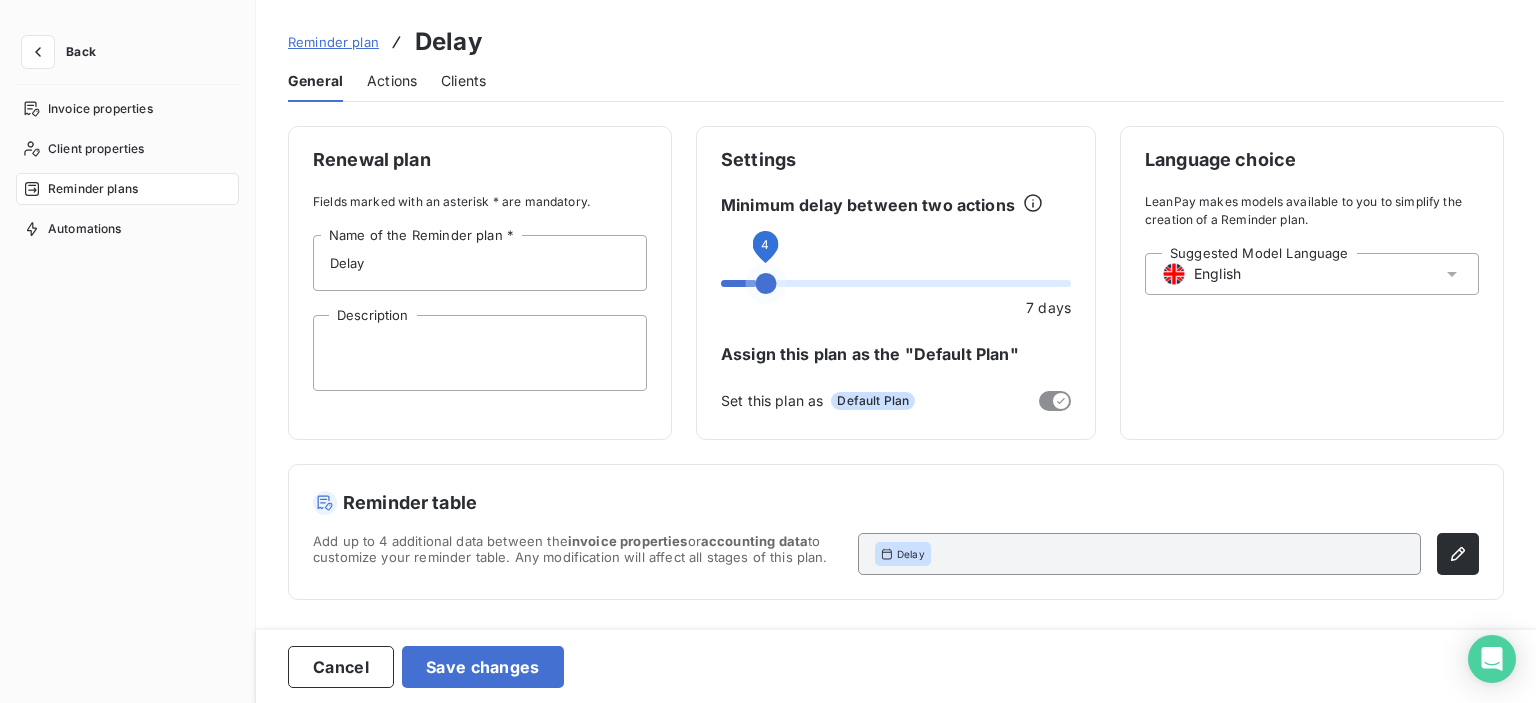click at bounding box center [765, 283] 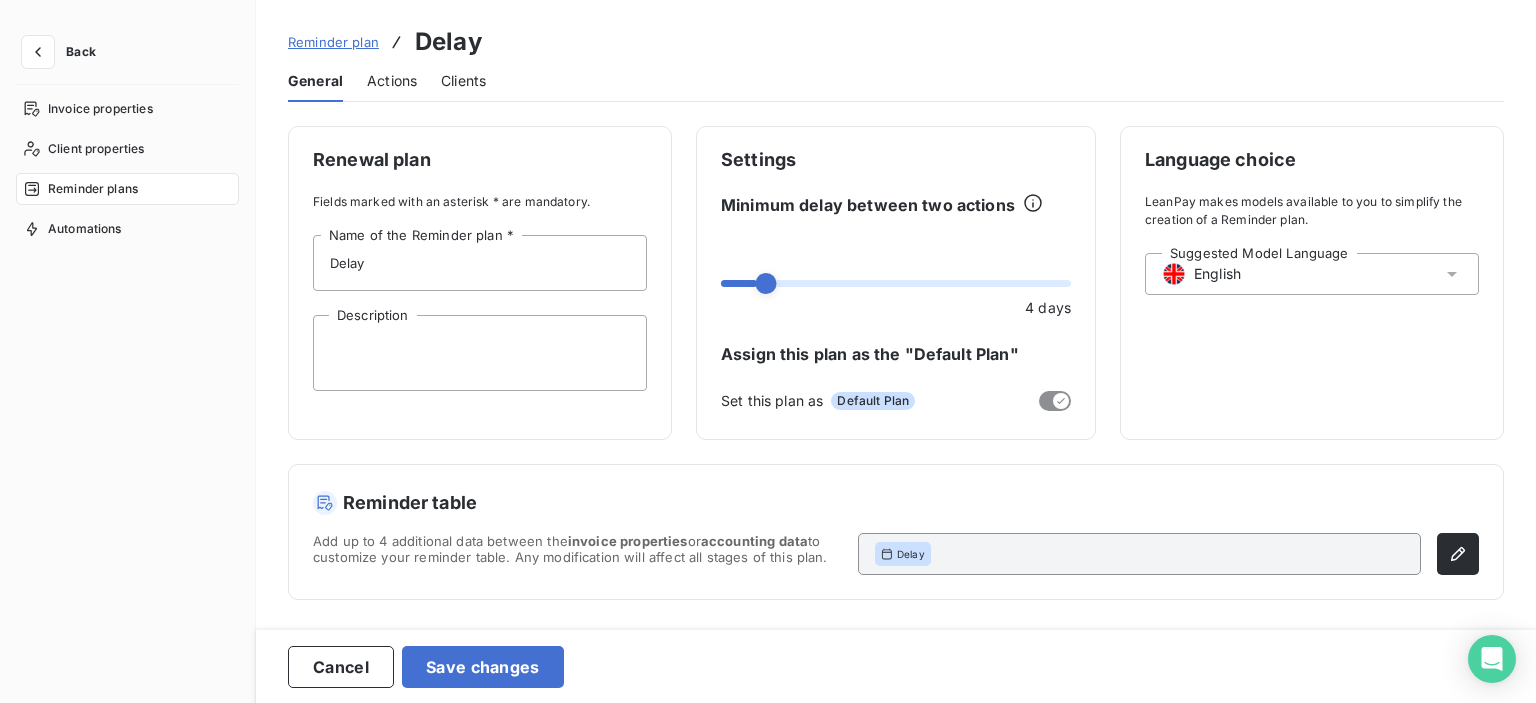 click 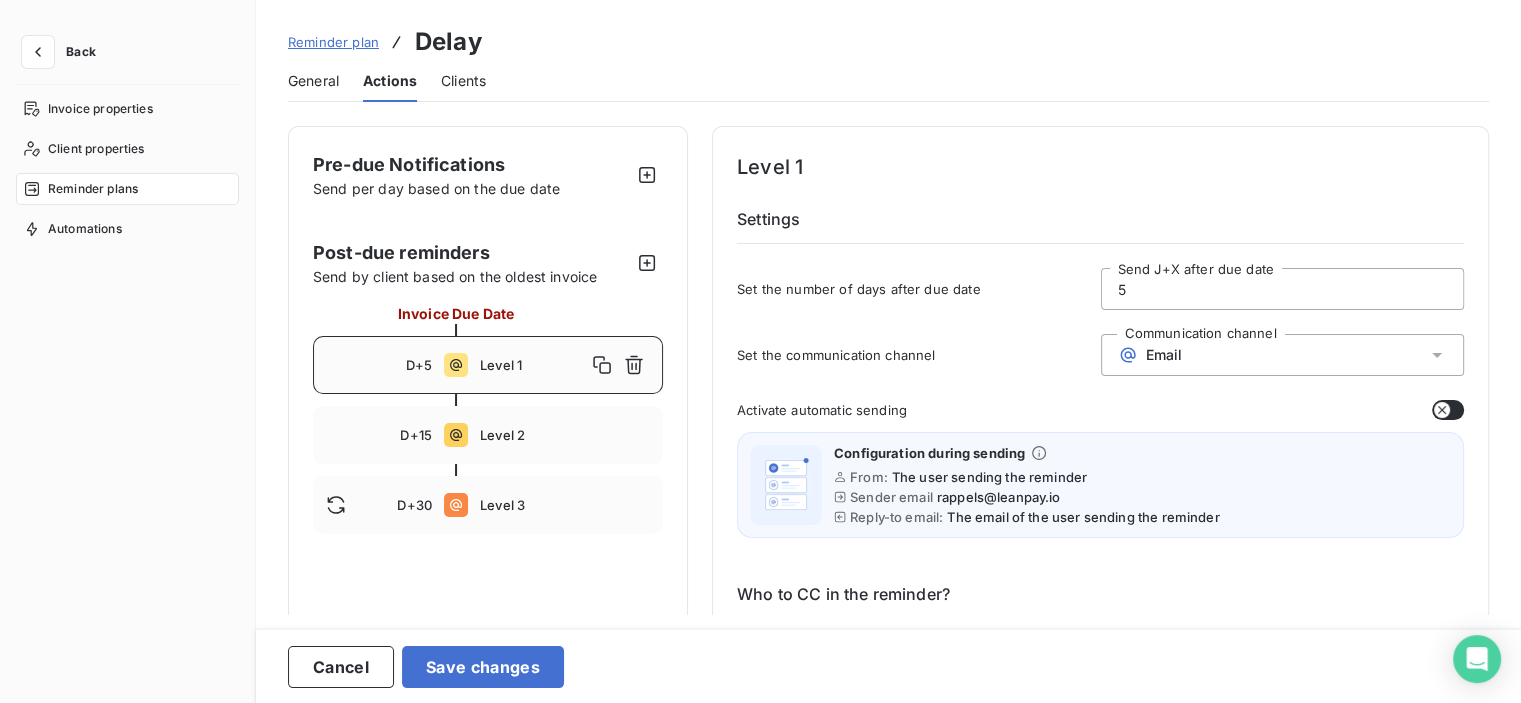 click on "Level 1" at bounding box center [533, 365] 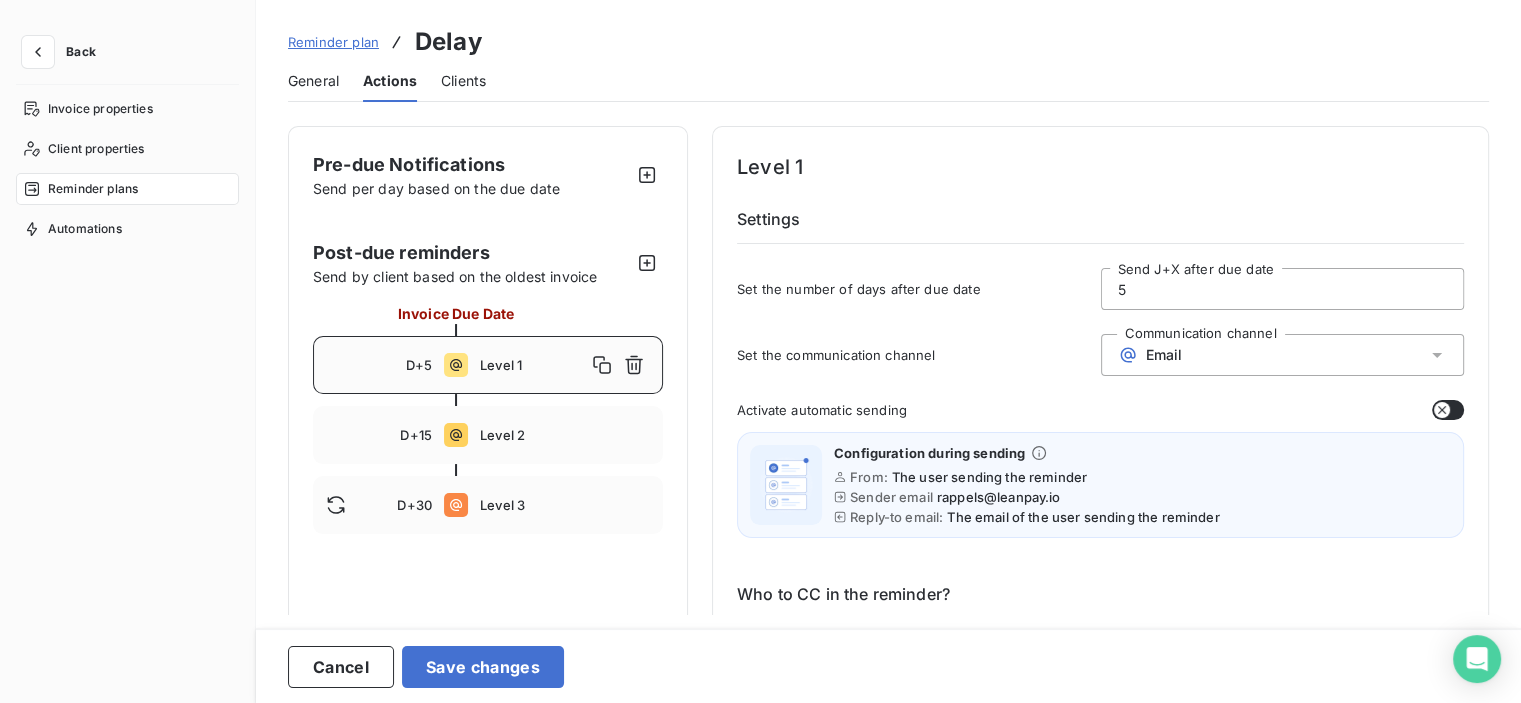 click on "5" at bounding box center (1283, 289) 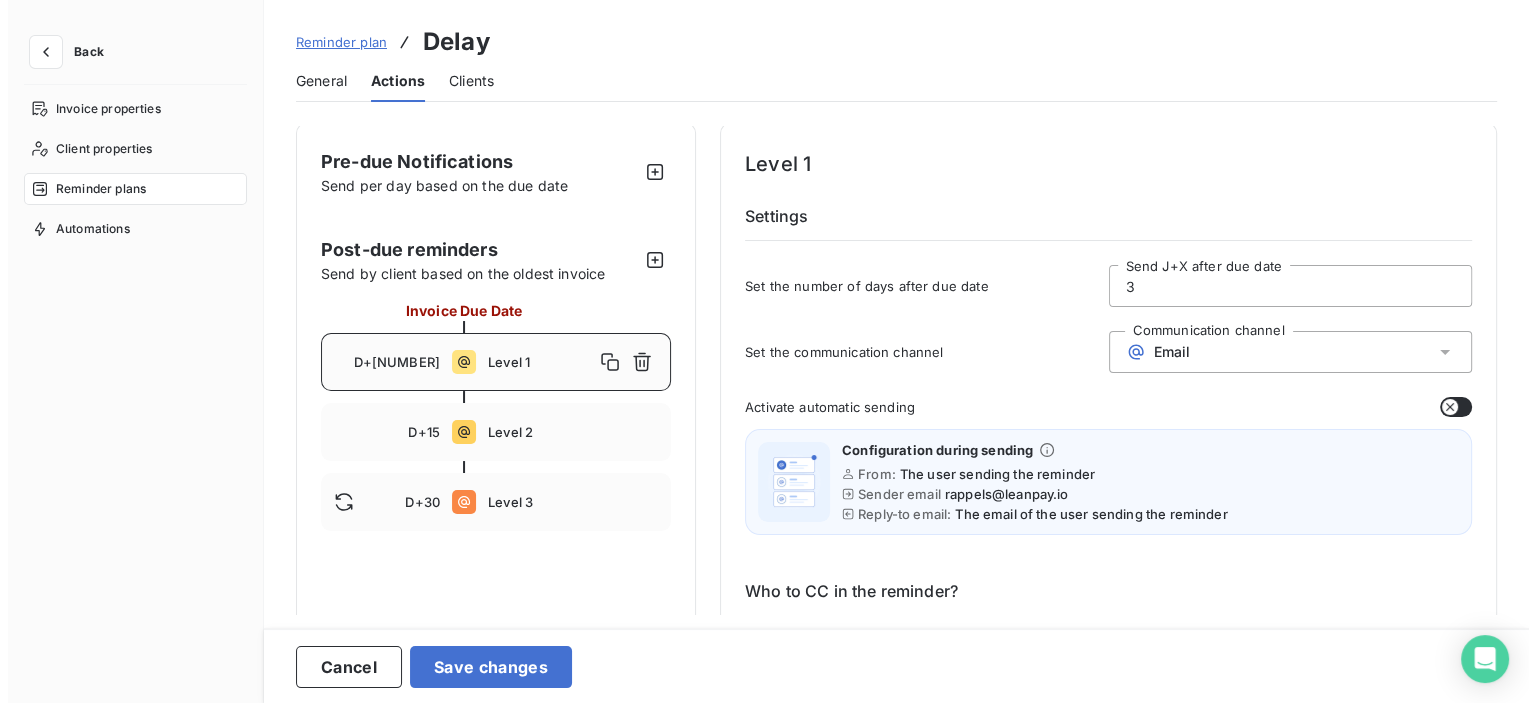 scroll, scrollTop: 4, scrollLeft: 0, axis: vertical 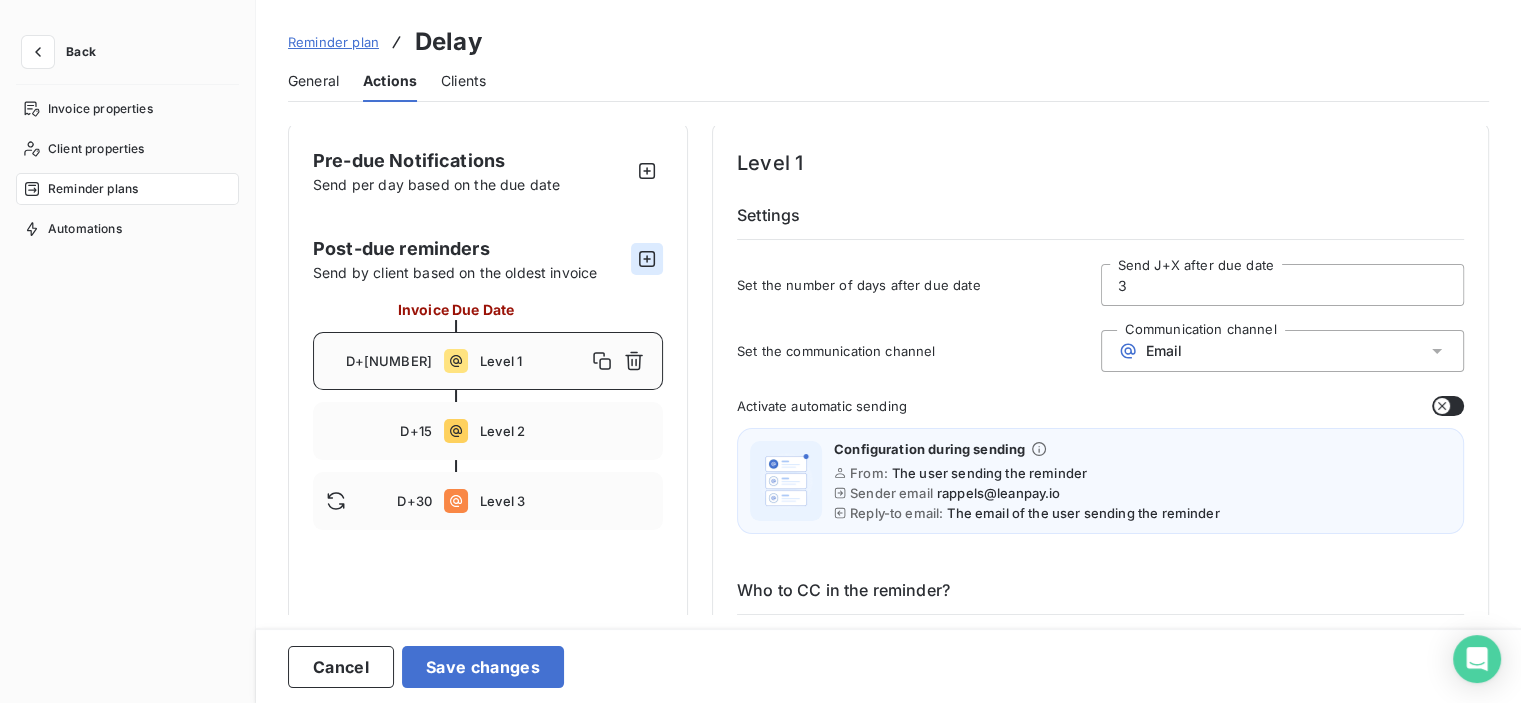 click 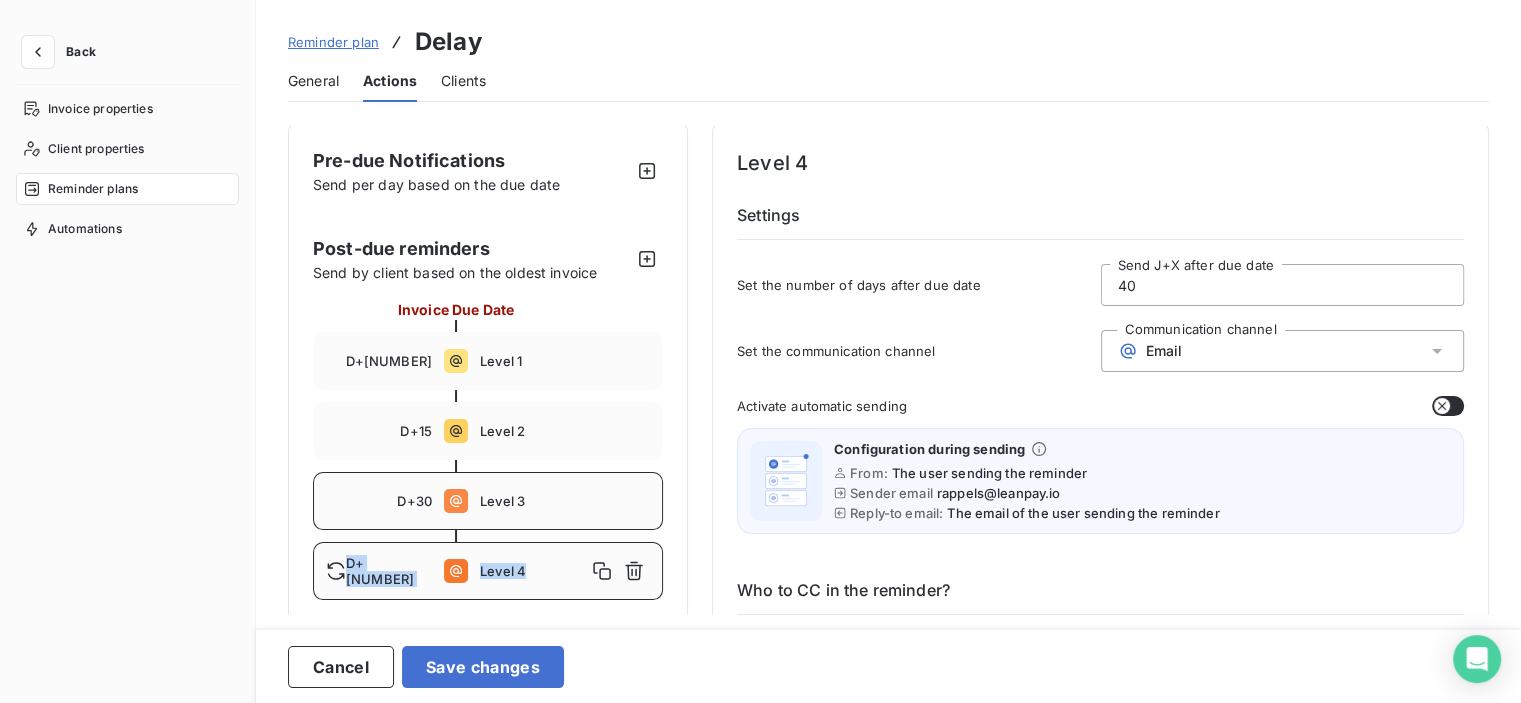 drag, startPoint x: 548, startPoint y: 582, endPoint x: 551, endPoint y: 487, distance: 95.047356 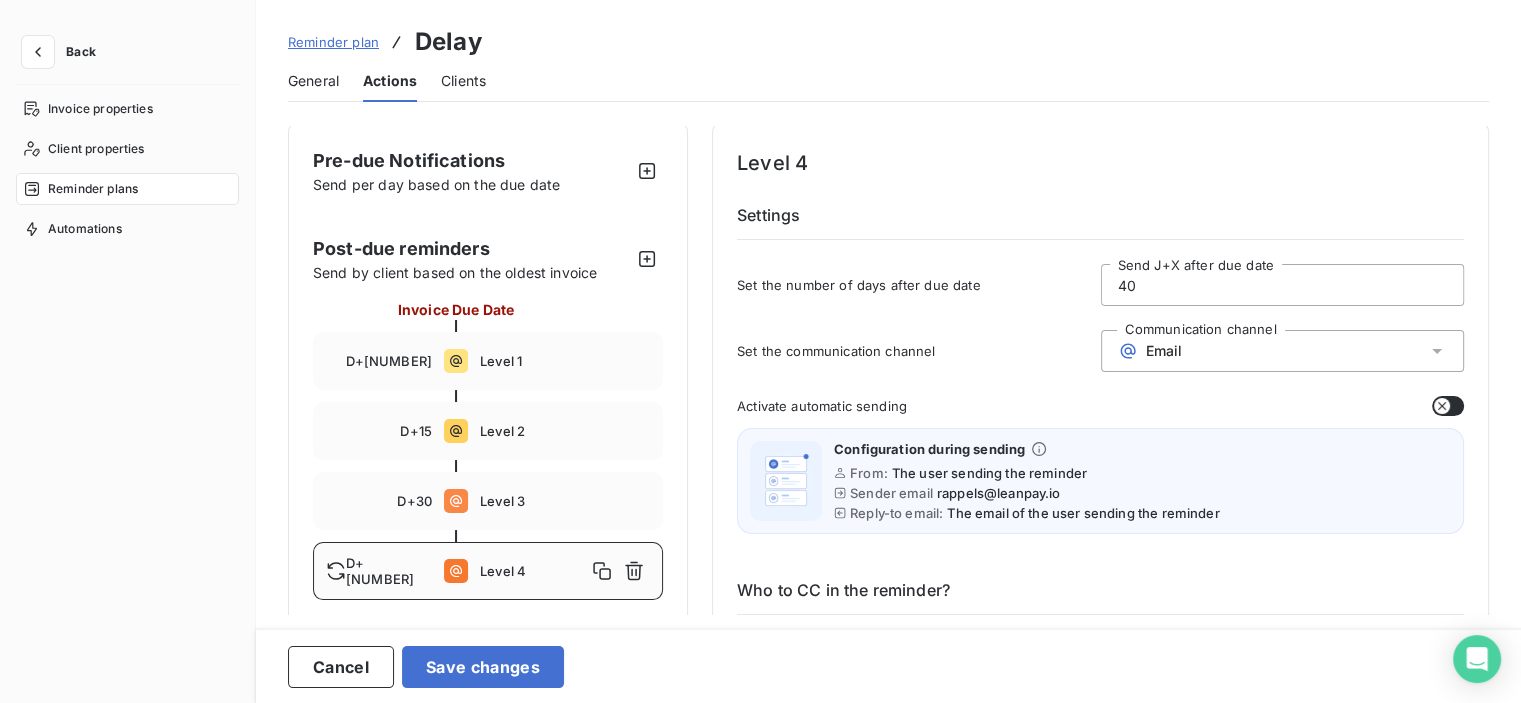 click on "Pre-due Notifications Send per day based on the due date Post-due reminders Send by client based on the oldest invoice Invoice Due Date D+3 Level 1   D+15 Level 2   D+30 Level 3   D+40 Level 4" at bounding box center [488, 1162] 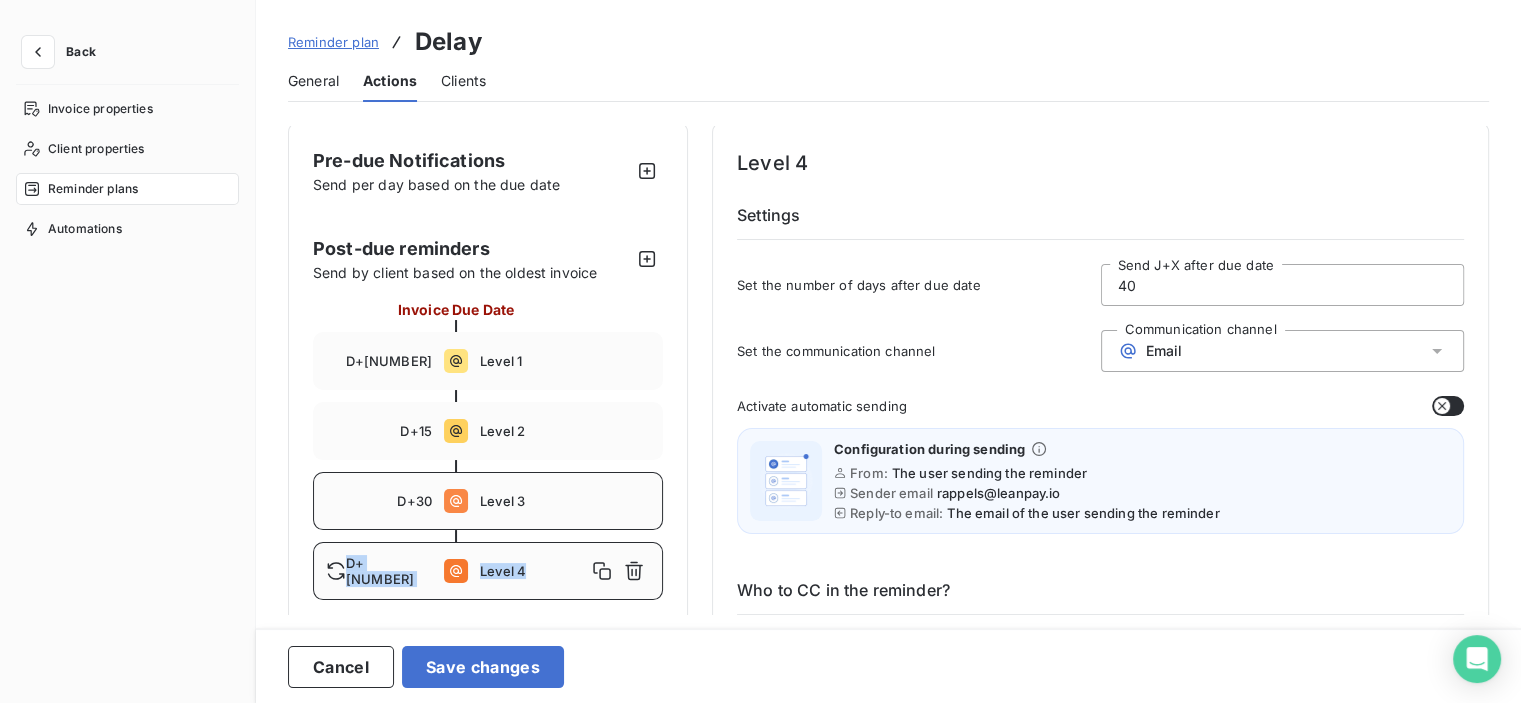 drag, startPoint x: 572, startPoint y: 584, endPoint x: 568, endPoint y: 510, distance: 74.10803 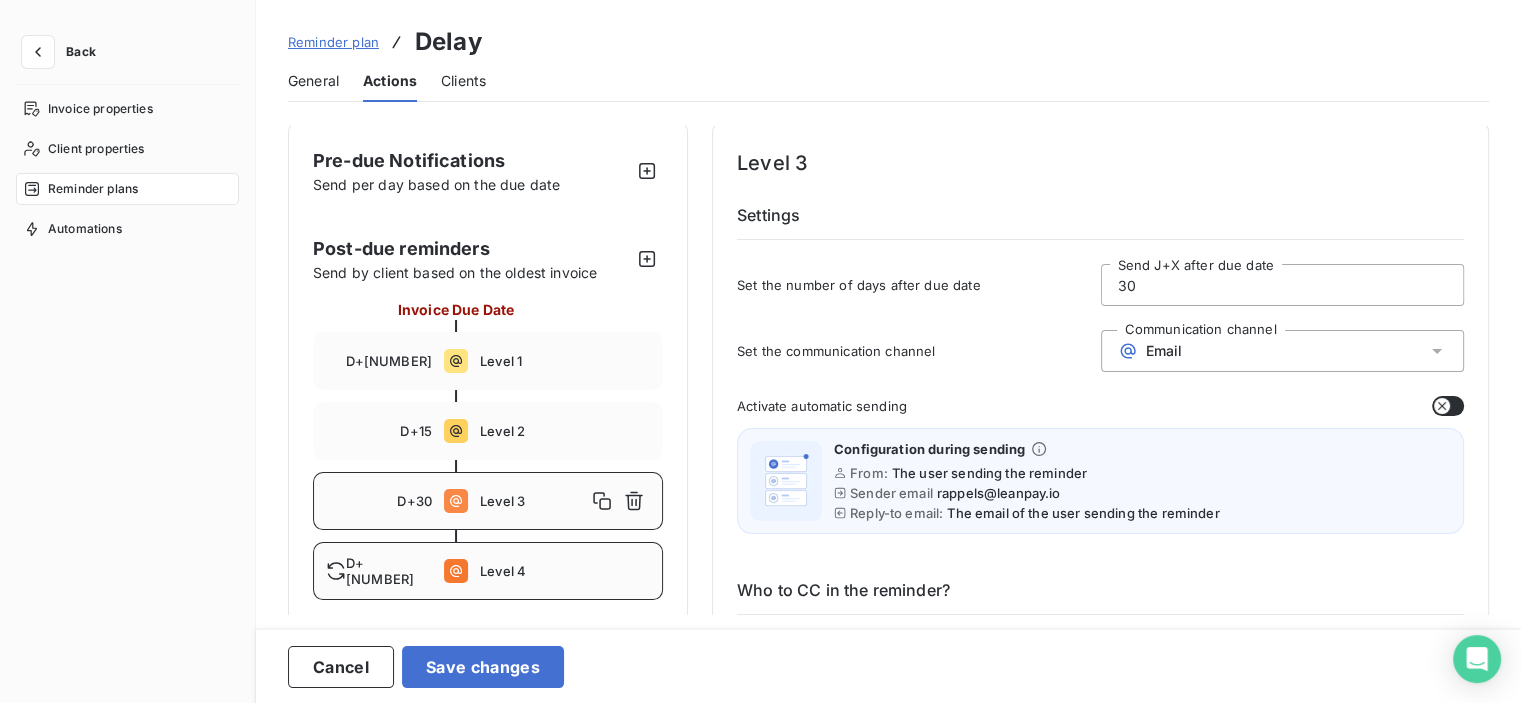 click on "Level 4" at bounding box center [565, 571] 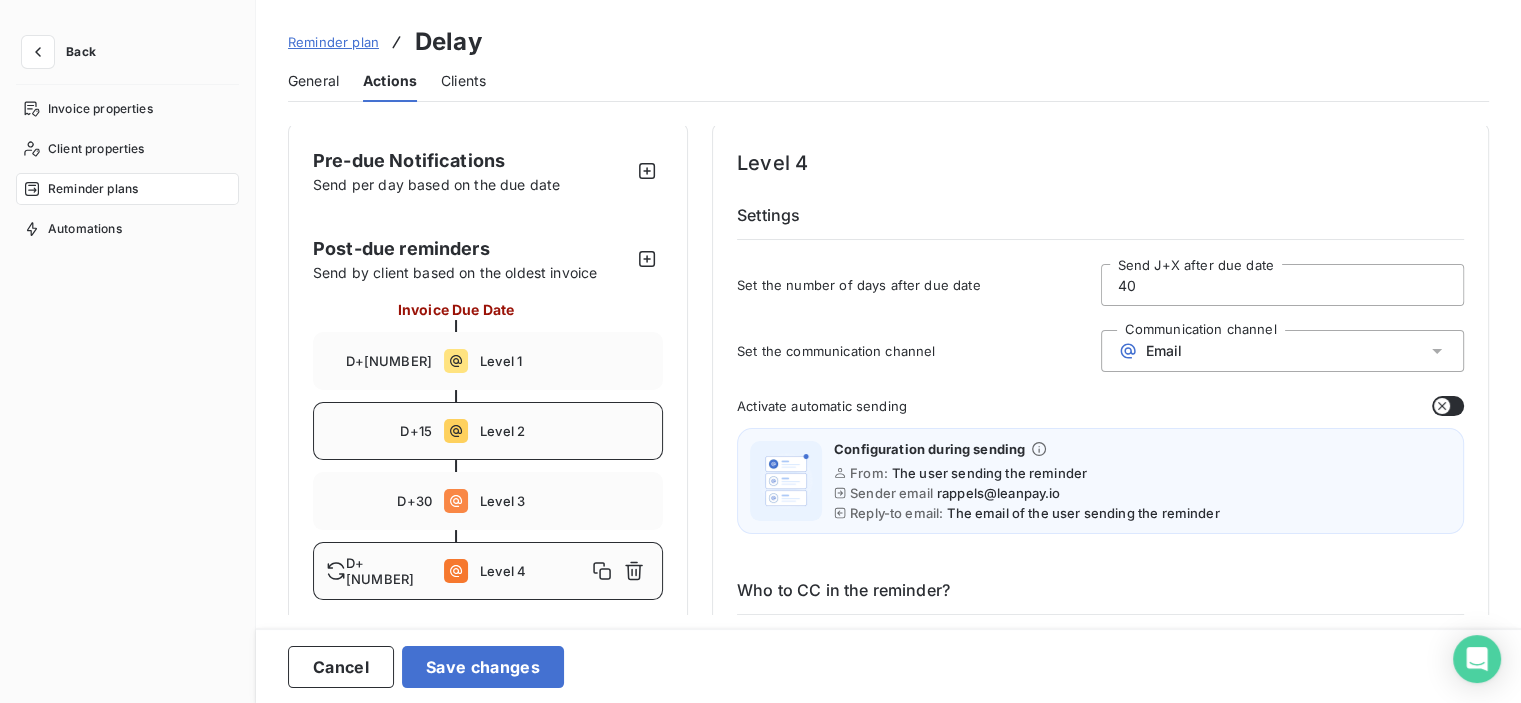 click on "Level 2" at bounding box center (565, 431) 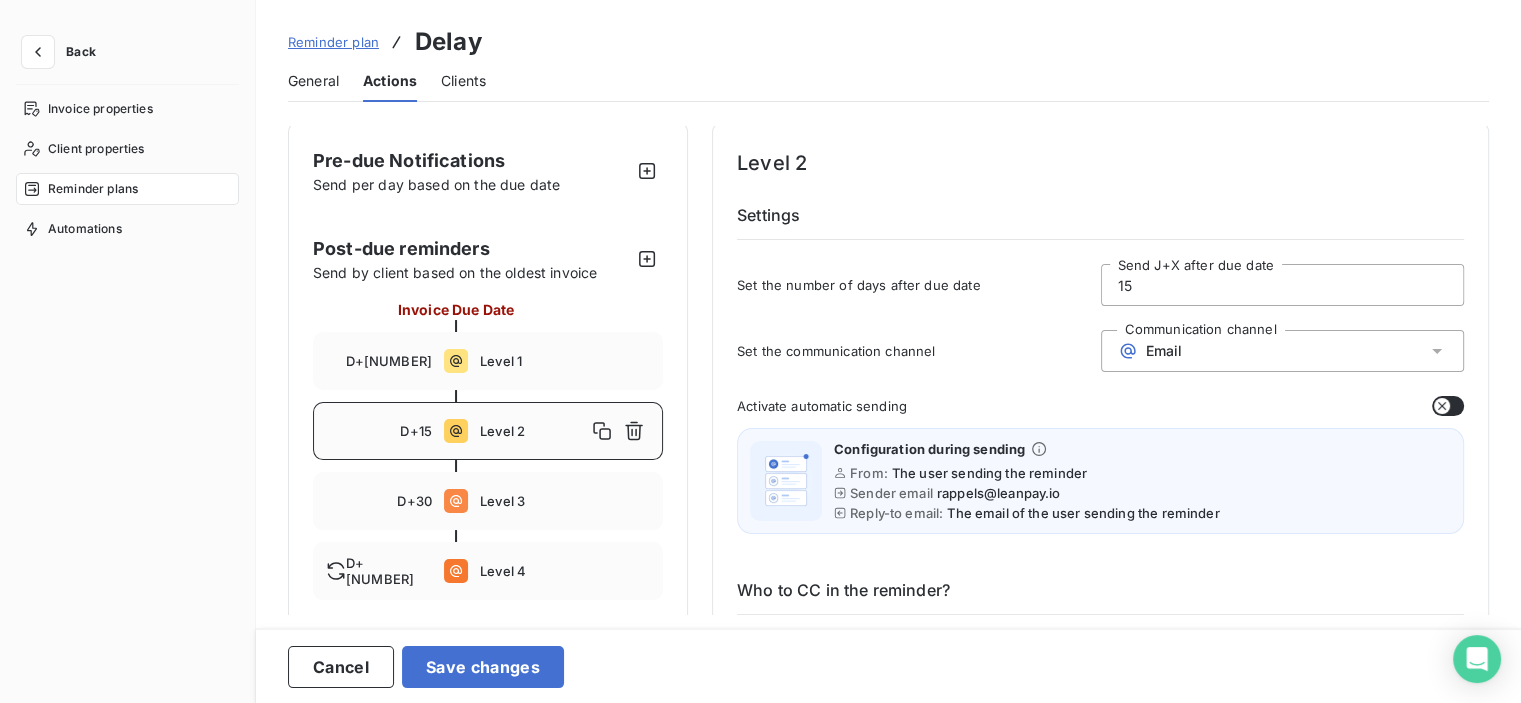 click on "15" at bounding box center [1283, 285] 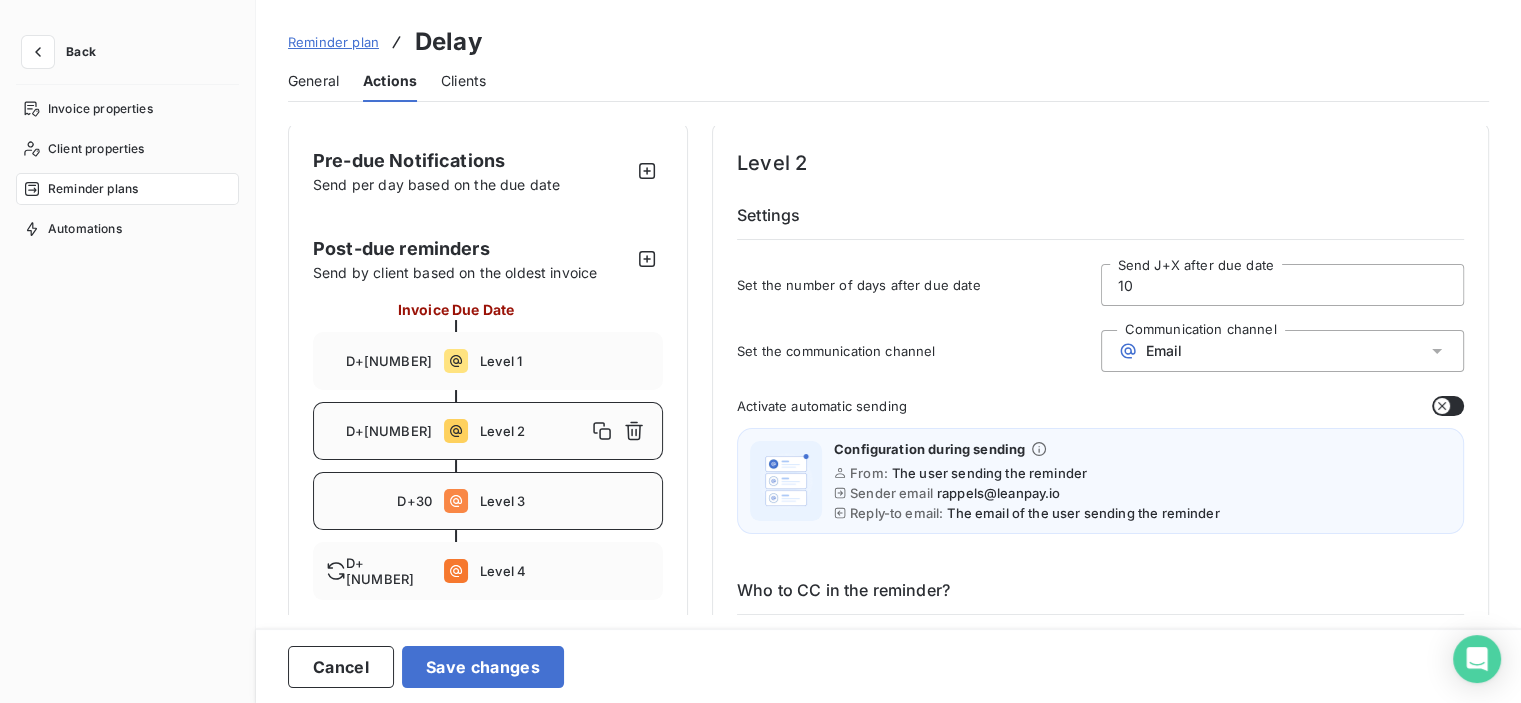 click on "D+30 Level 3" at bounding box center (488, 501) 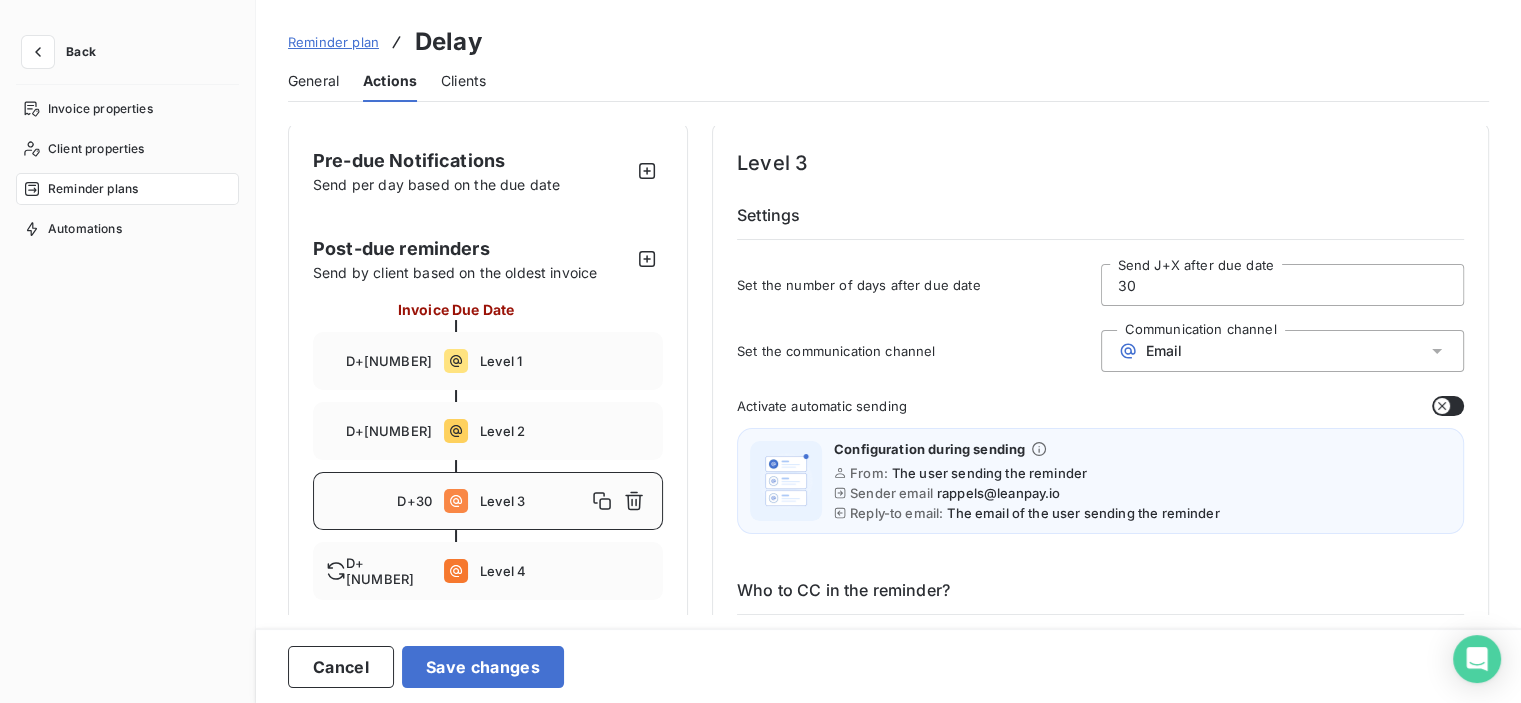 click on "30" at bounding box center (1283, 285) 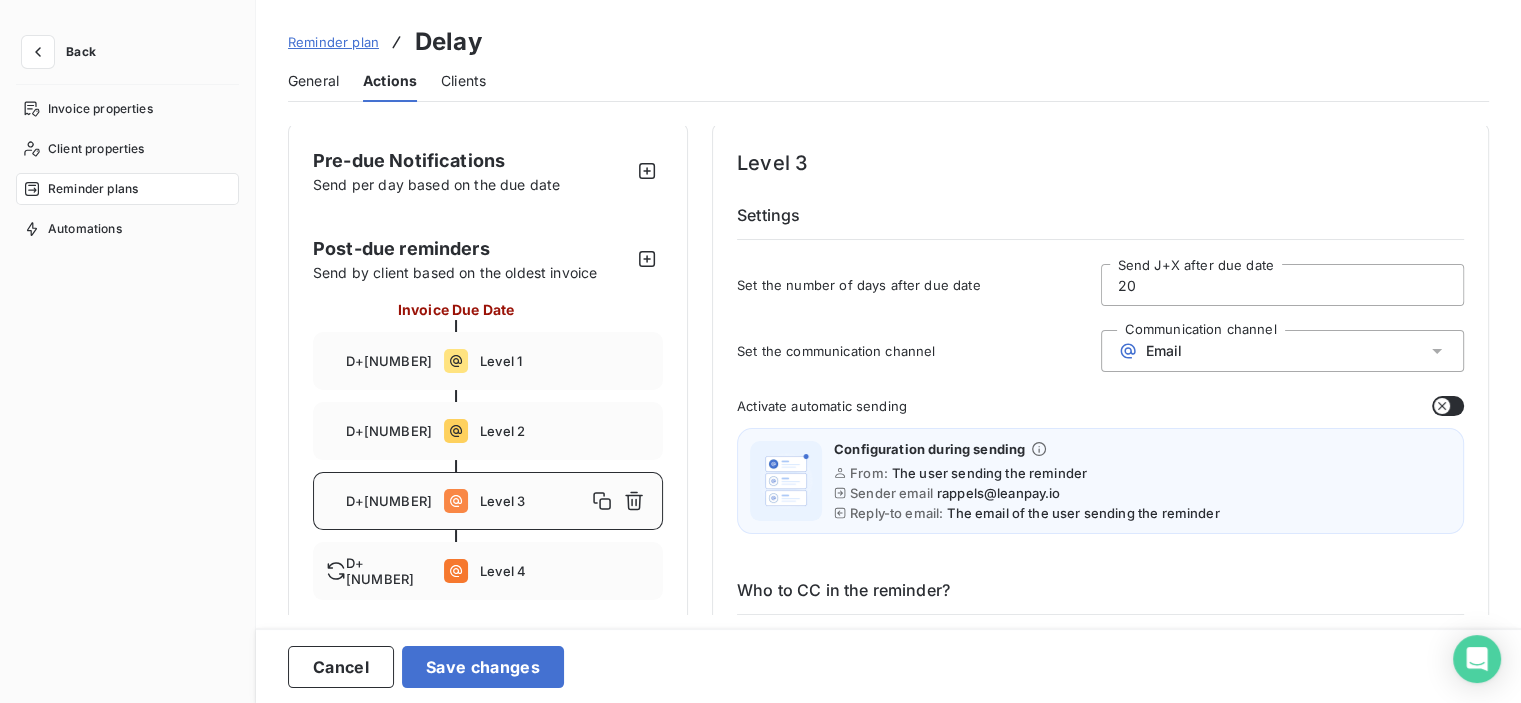 type on "20" 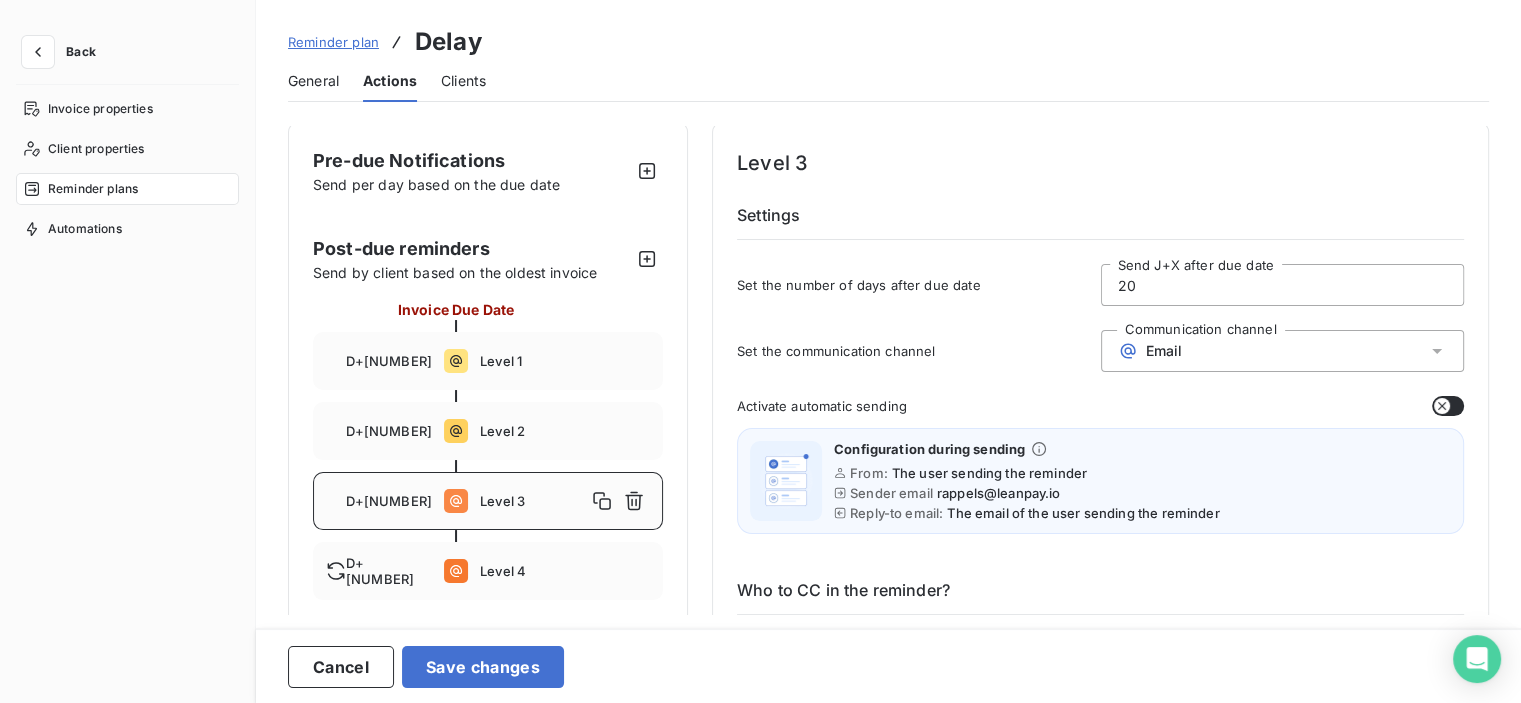 click on "Reminder plan Delay General Actions Clients Pre-due Notifications Send per day based on the due date Post-due reminders Send by client based on the oldest invoice Invoice Due Date D+3 Level 1   D+10 Level 2   D+20 Level 3   D+40 Level 4   Level 3 Settings Set the number of days after due date 20 Send J+X after due date Set the communication channel Communication channel Email Activate automatic sending Configuration during sending From: The user sending the reminder Sender email rappels@leanpay.io Reply-to email: The email of the user sending the reminder Who to CC in the reminder? Add account managers in copy Add secondary contacts in copy Reminder content Unexpired Invoices Exclude unexpired invoices and credits from the reminder Delay Penalties Reminder of the flat-rate recovery allowances (IFR) Penalty + 40,00€ Reminder of contractual penalties Define the rate to apply 0 Rate Attachments Include PDF files as attachments Include related documents as attachments Attachment   : import it Content [ WEGIVA" at bounding box center (888, 351) 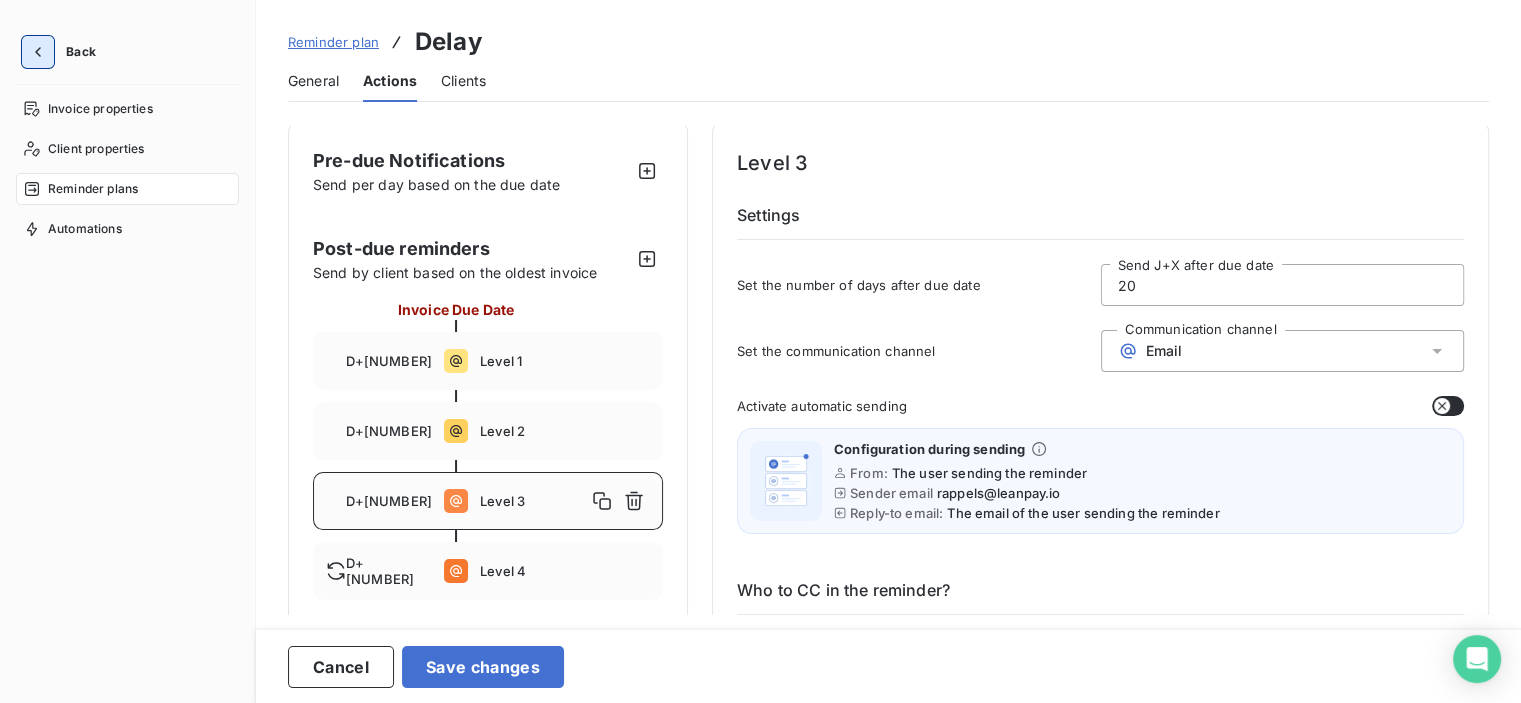 click 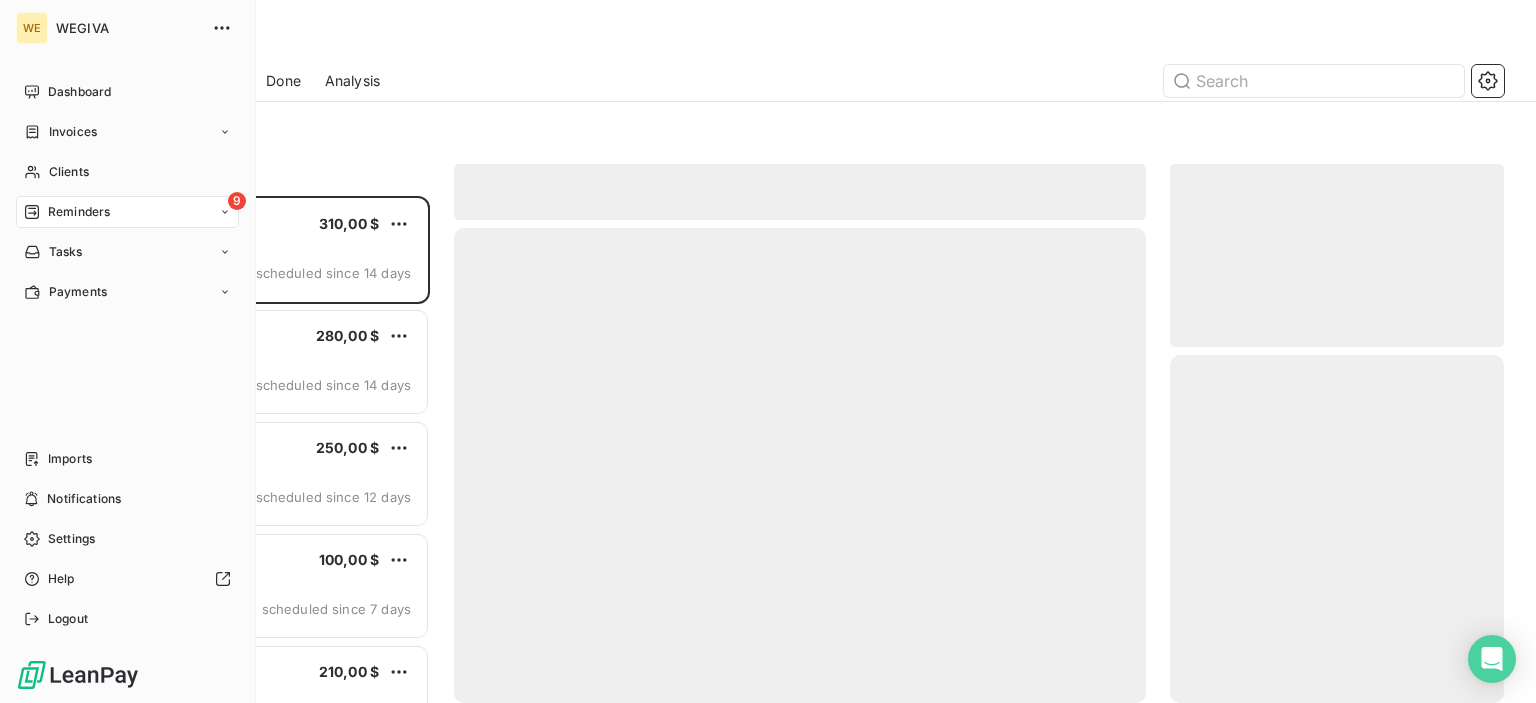 scroll, scrollTop: 16, scrollLeft: 16, axis: both 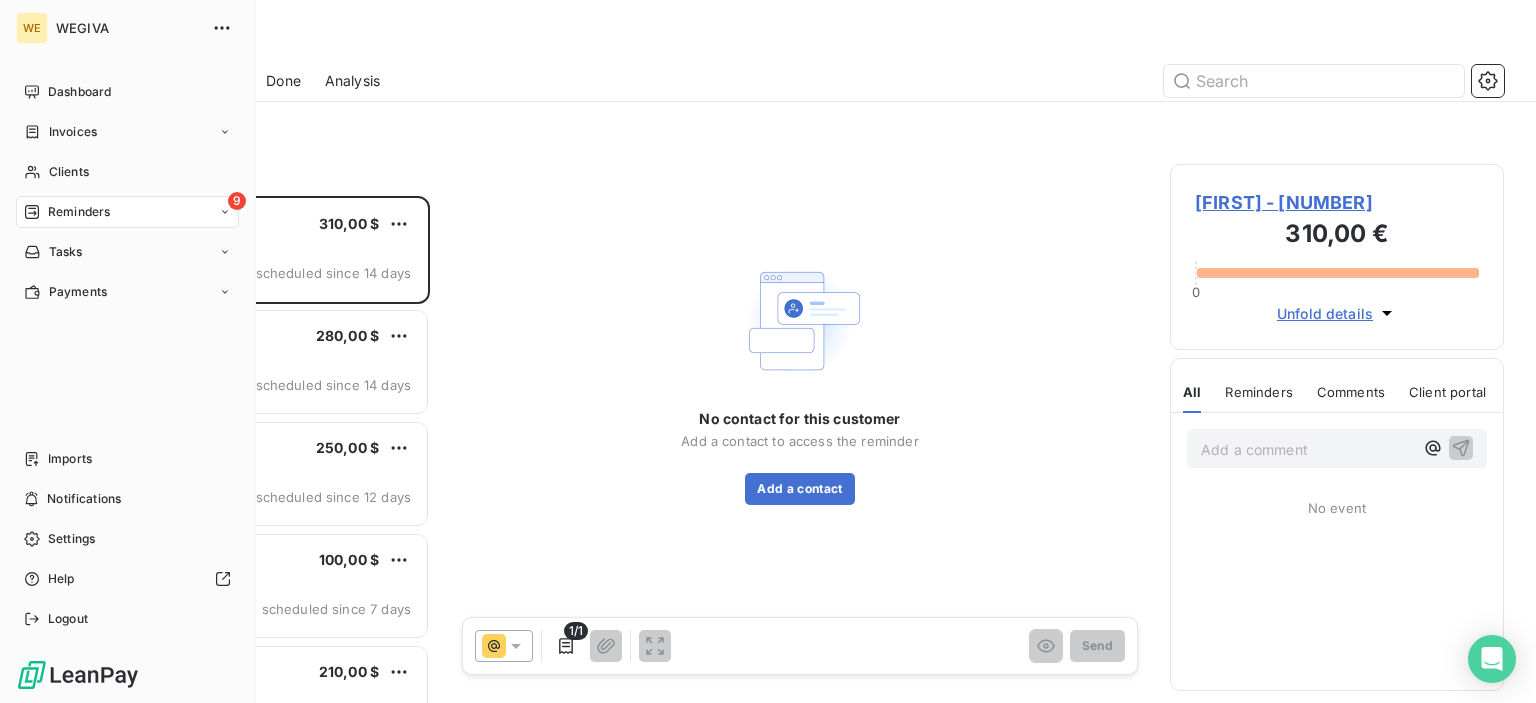 click on "9 Reminders" at bounding box center (127, 212) 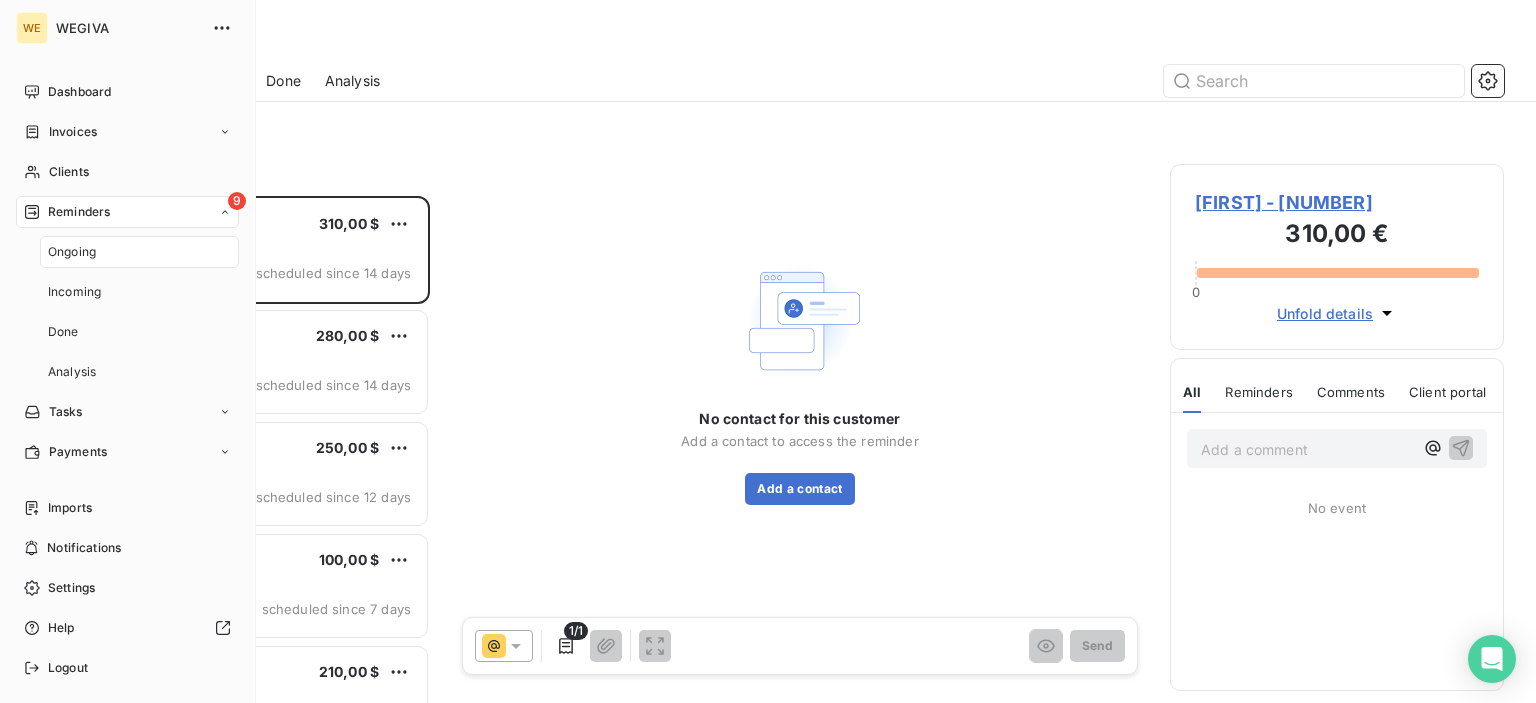 click on "Reminders" at bounding box center (79, 212) 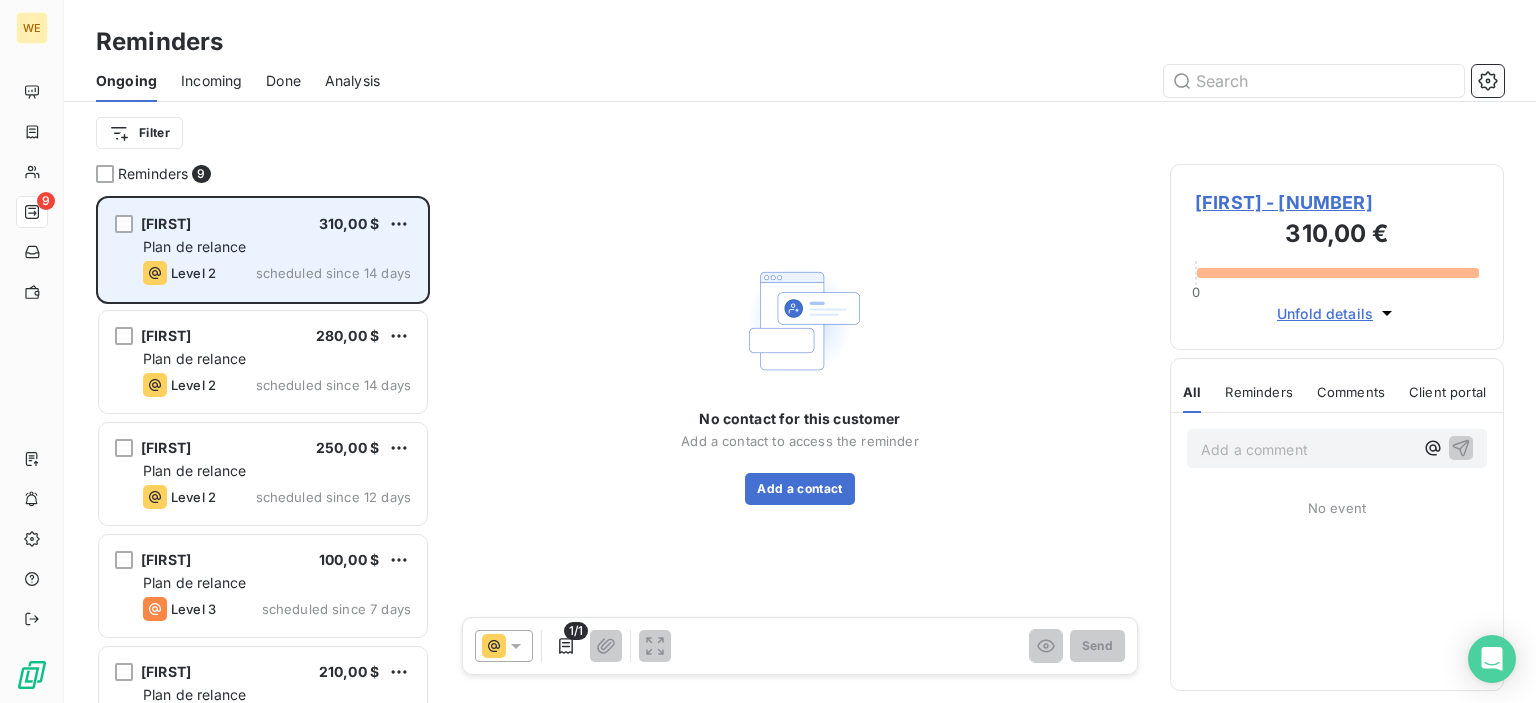 click on "Plan de relance" at bounding box center (194, 246) 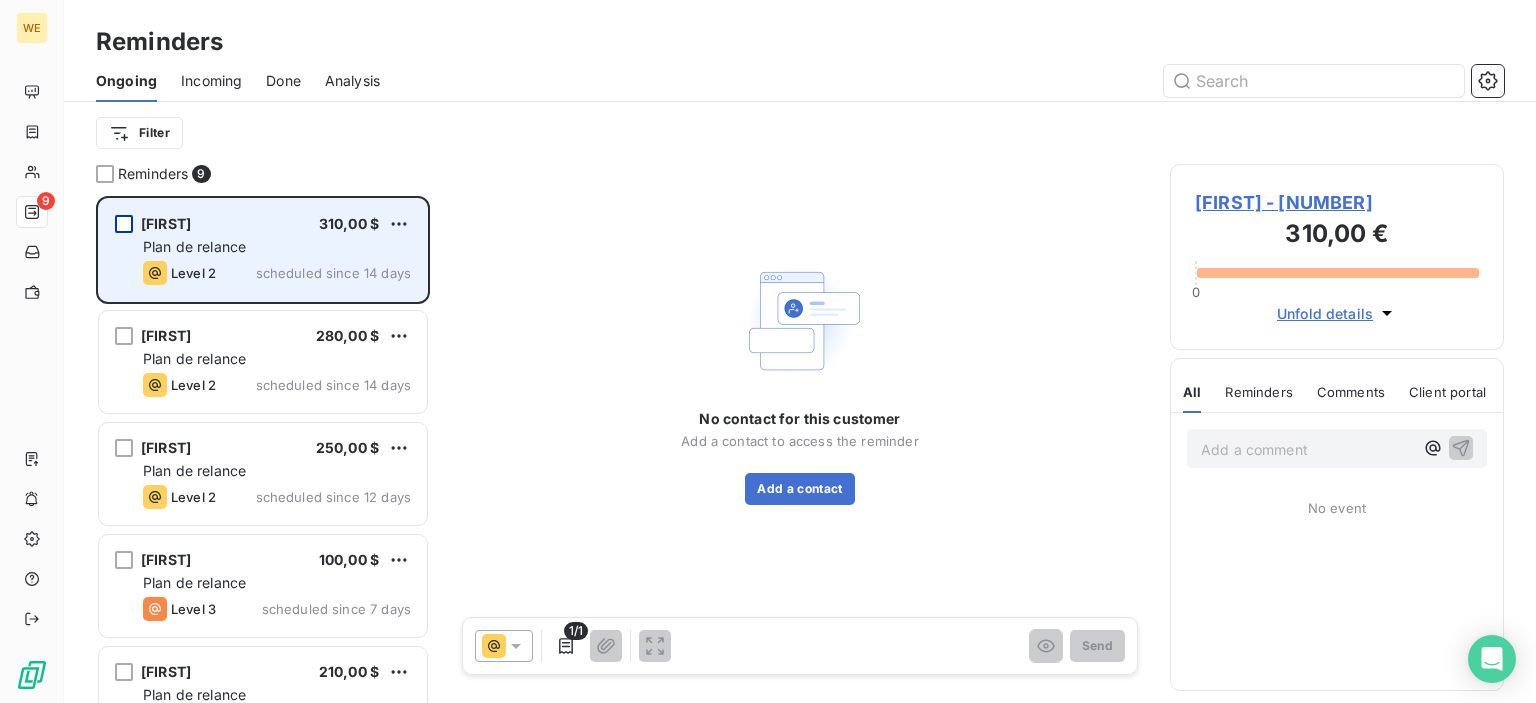 click at bounding box center (124, 224) 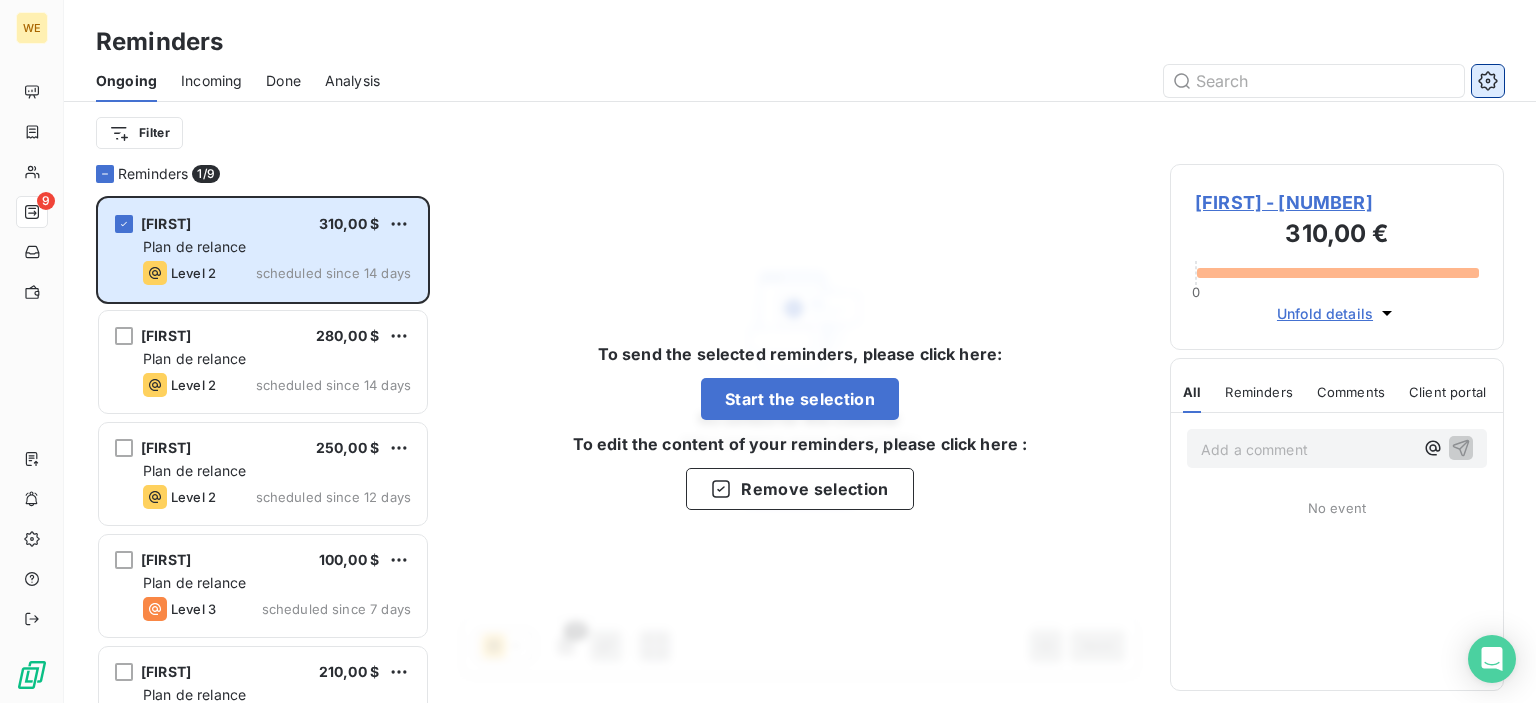 click 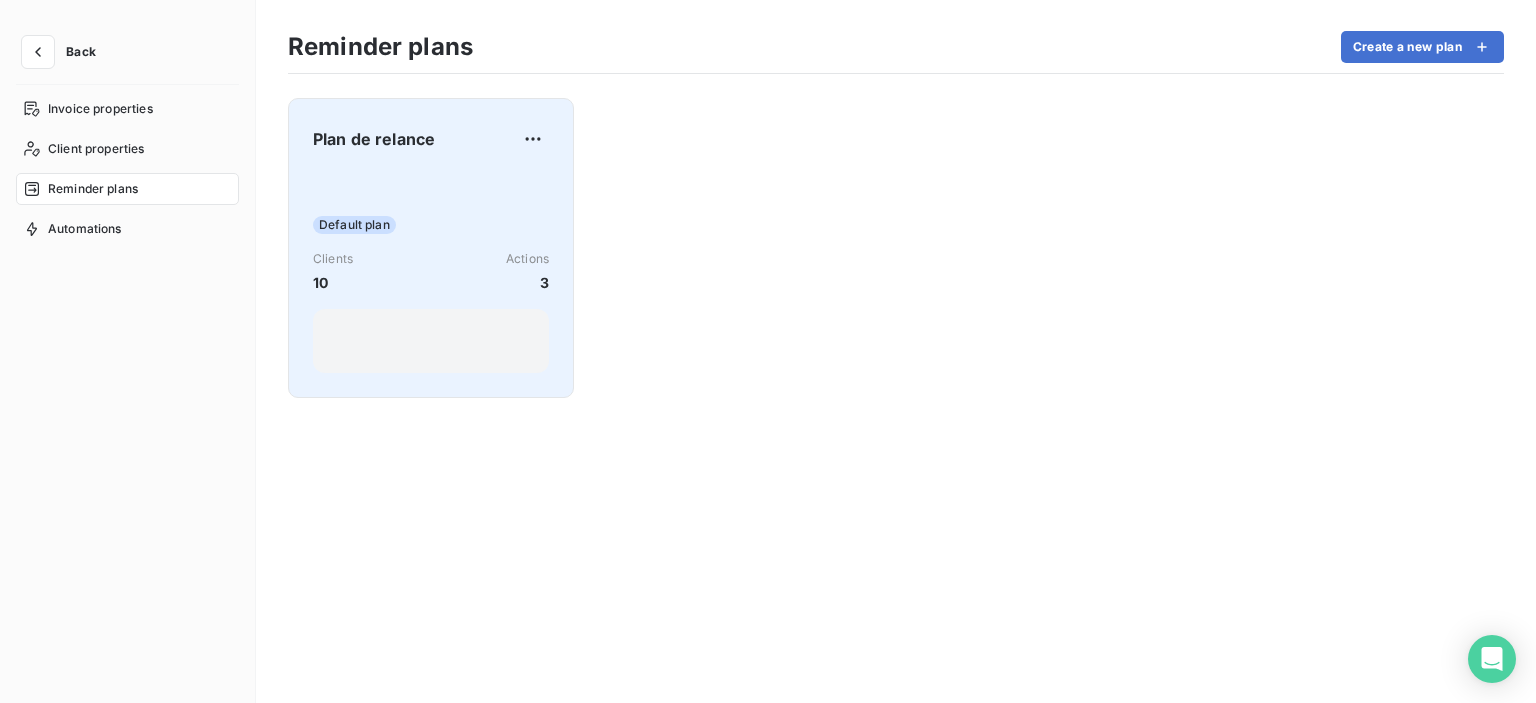 click on "Plan de relance Default plan Clients 10 Actions 3" at bounding box center [431, 248] 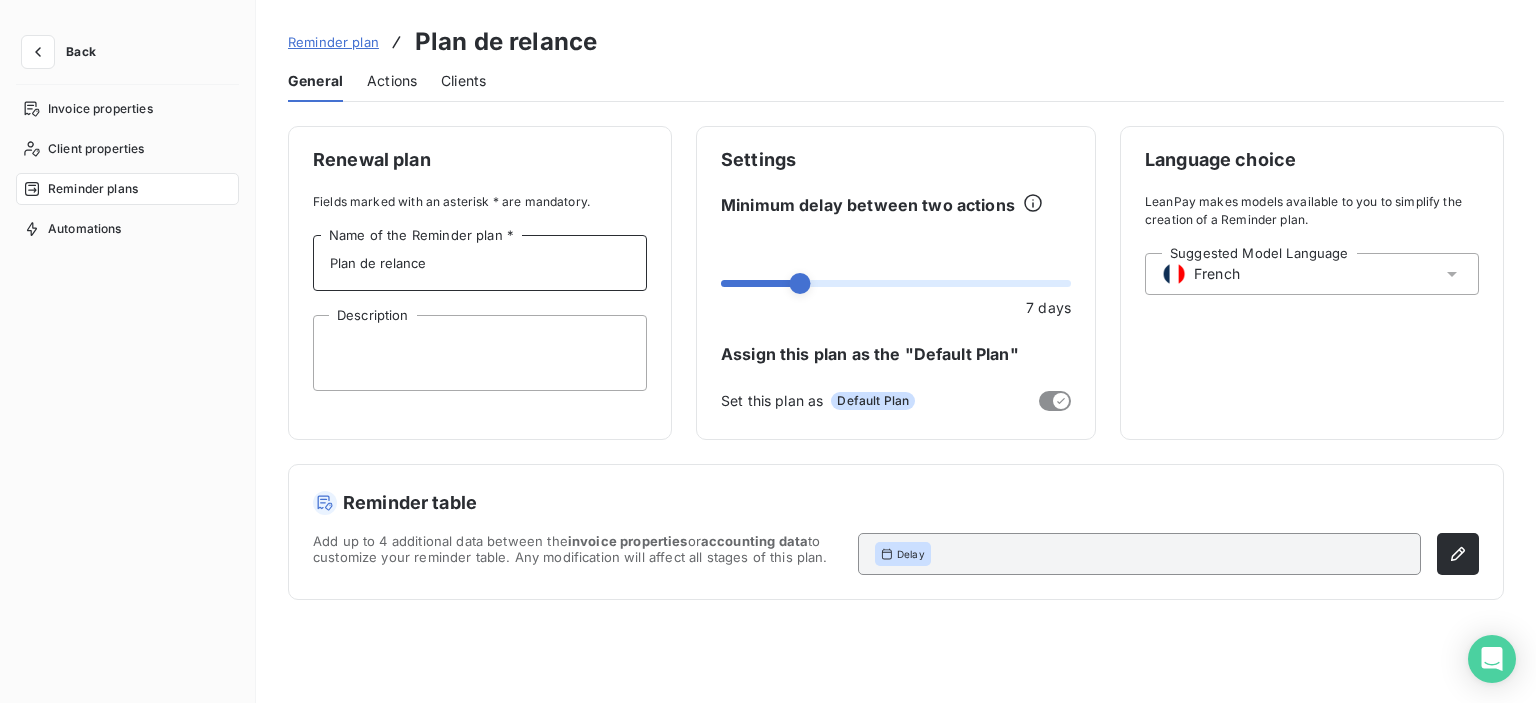 drag, startPoint x: 451, startPoint y: 265, endPoint x: 317, endPoint y: 259, distance: 134.13426 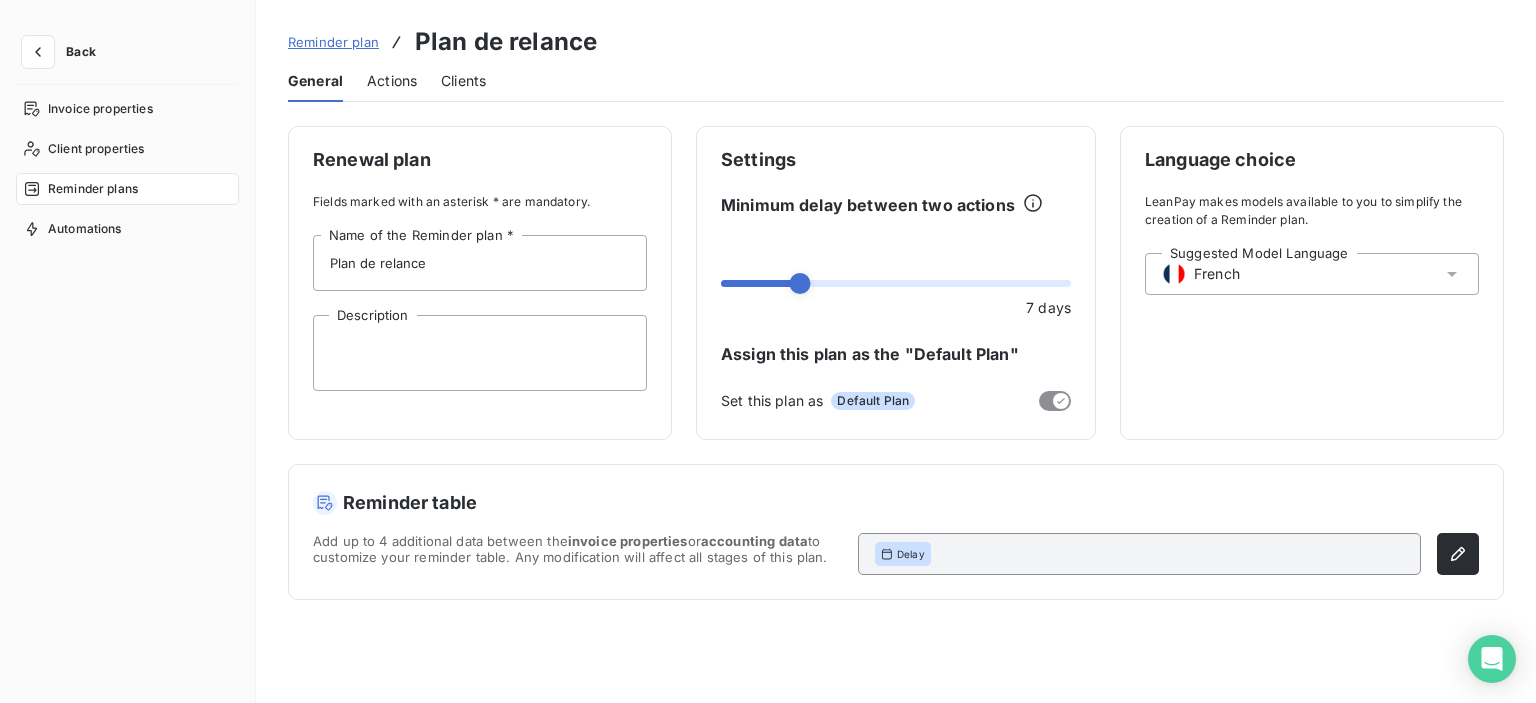click on "Delay" at bounding box center [903, 554] 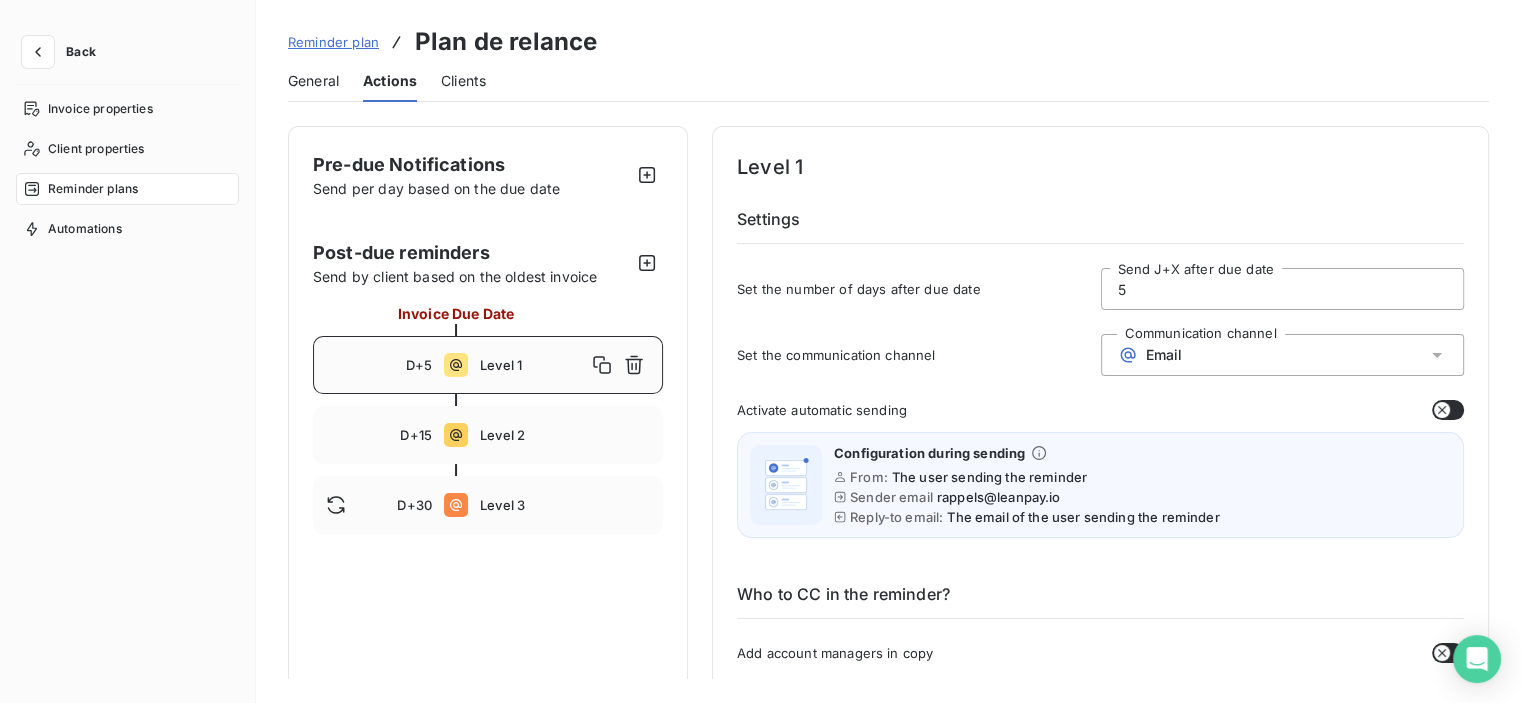 click on "Reminder plans" at bounding box center [127, 189] 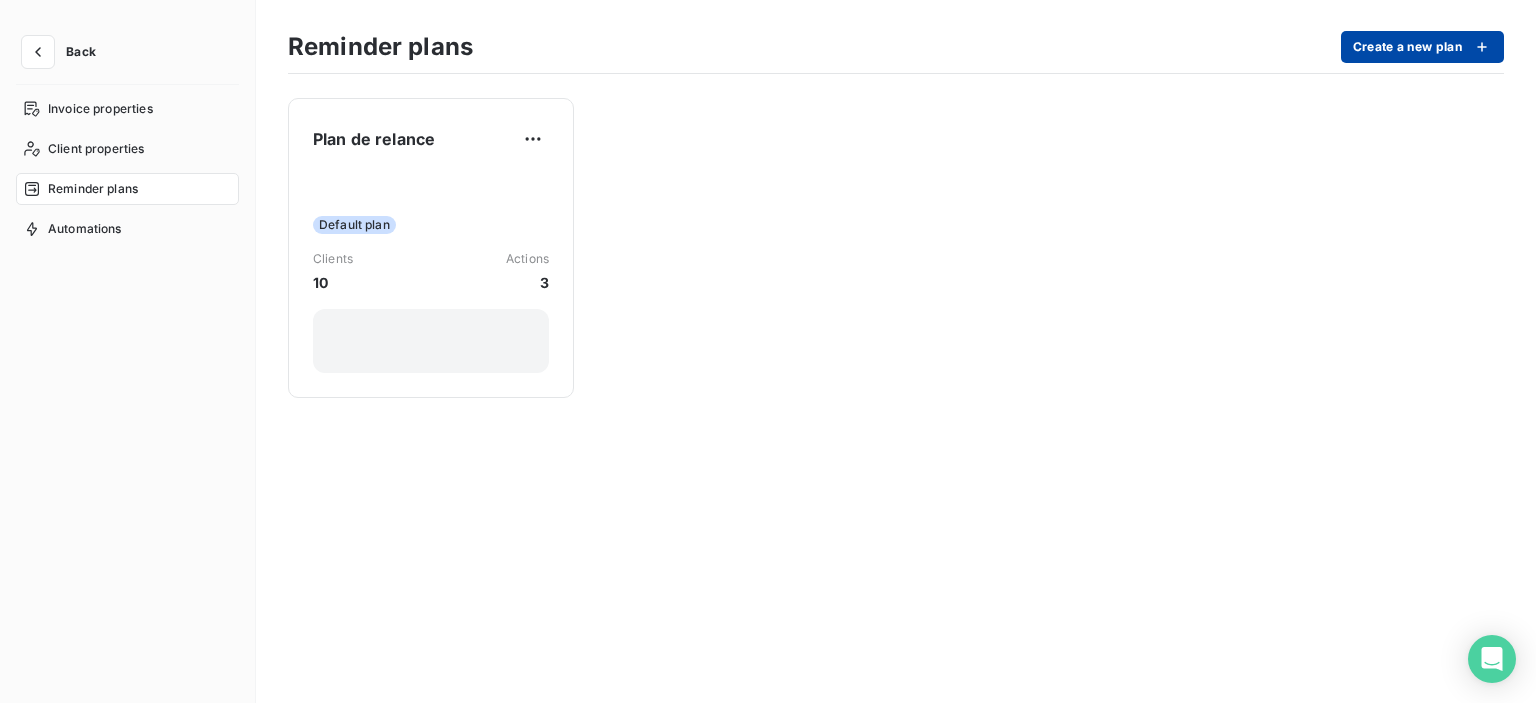 click on "Create a new plan" at bounding box center (1422, 47) 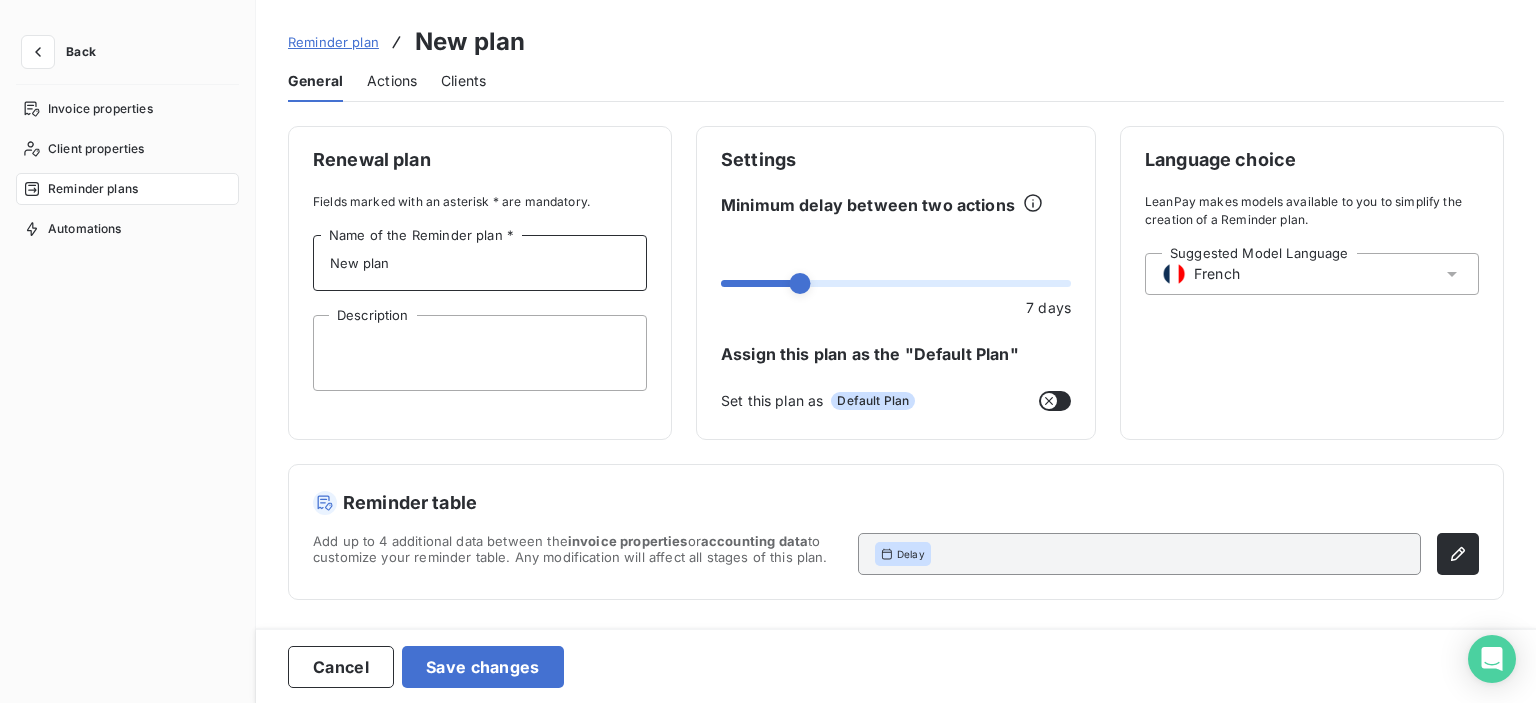 drag, startPoint x: 384, startPoint y: 273, endPoint x: 283, endPoint y: 263, distance: 101.49384 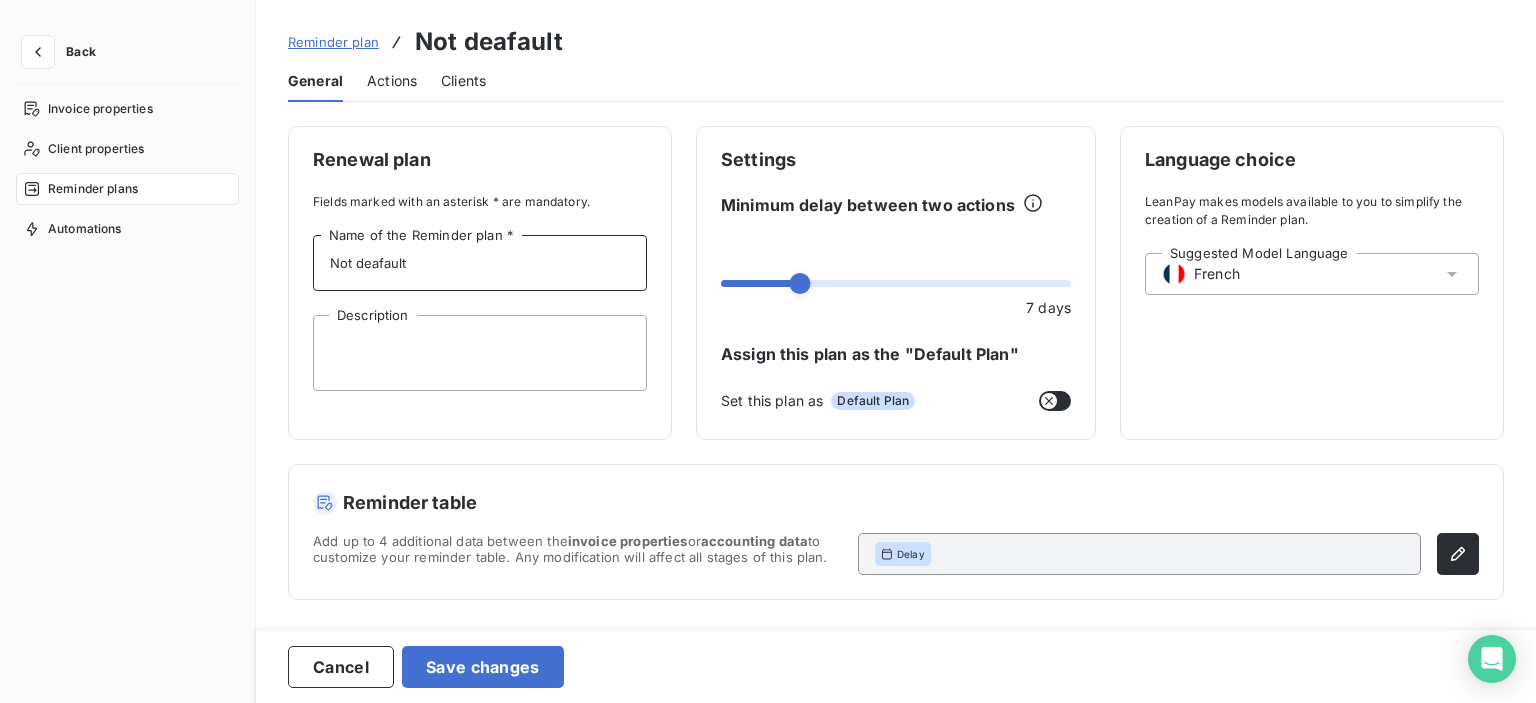 type on "Not deafault" 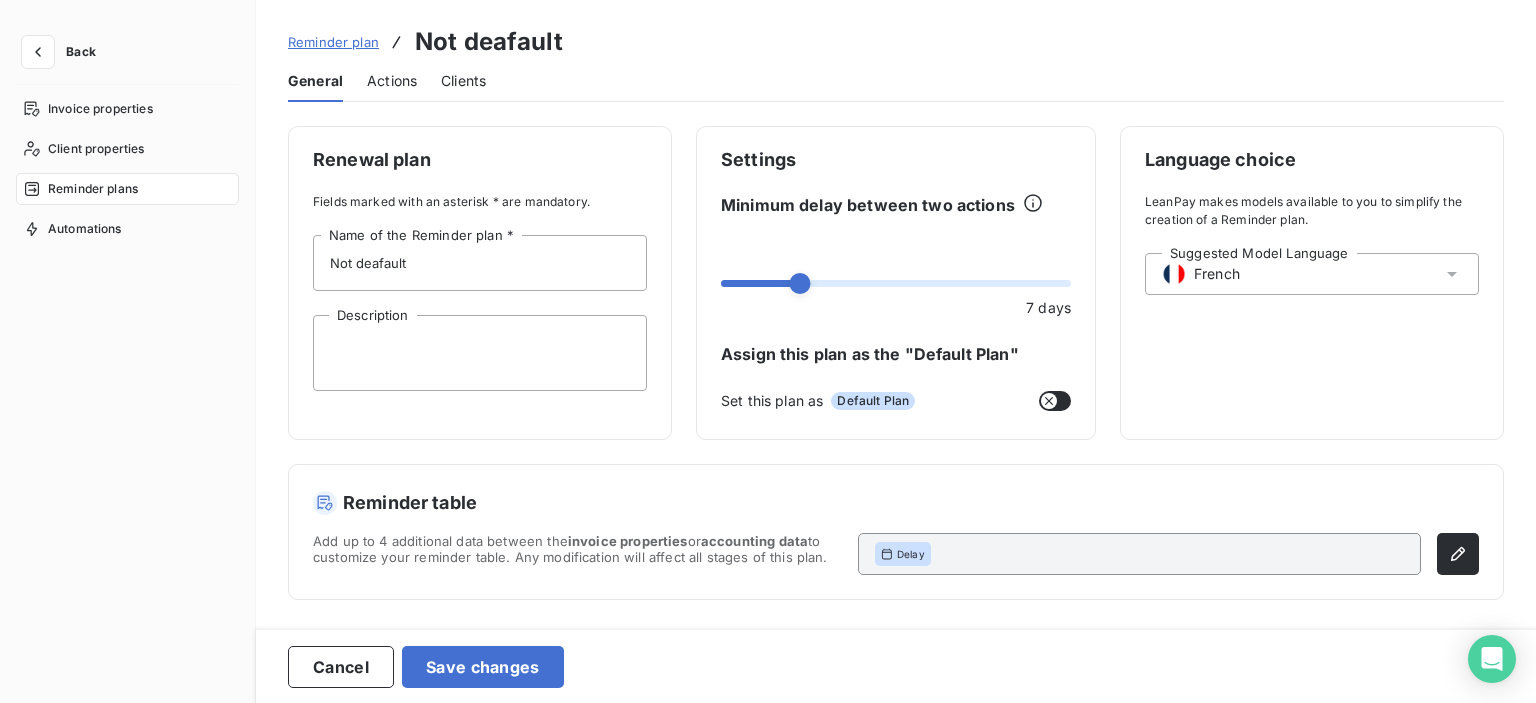 click on "Suggested Model Language   French" at bounding box center [1312, 274] 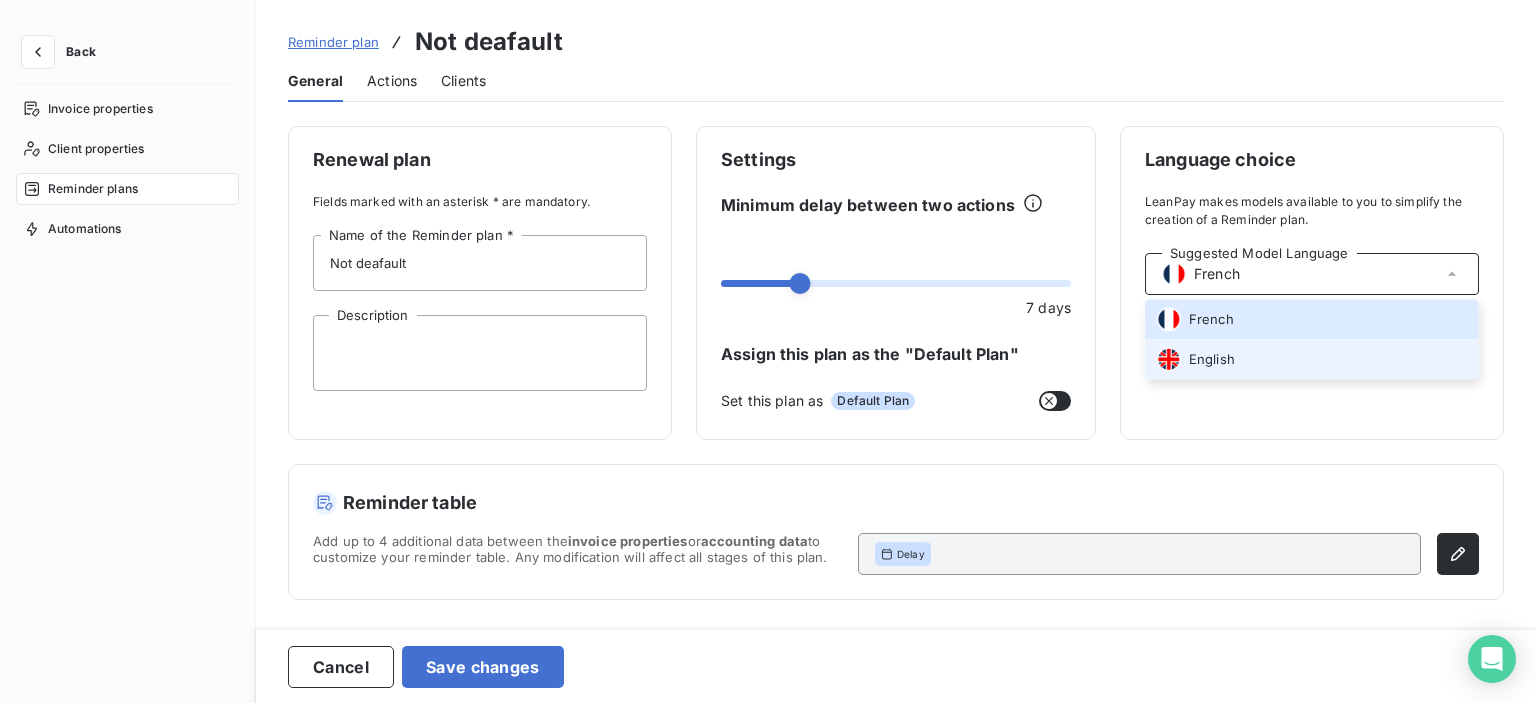 click on "English" at bounding box center (1312, 359) 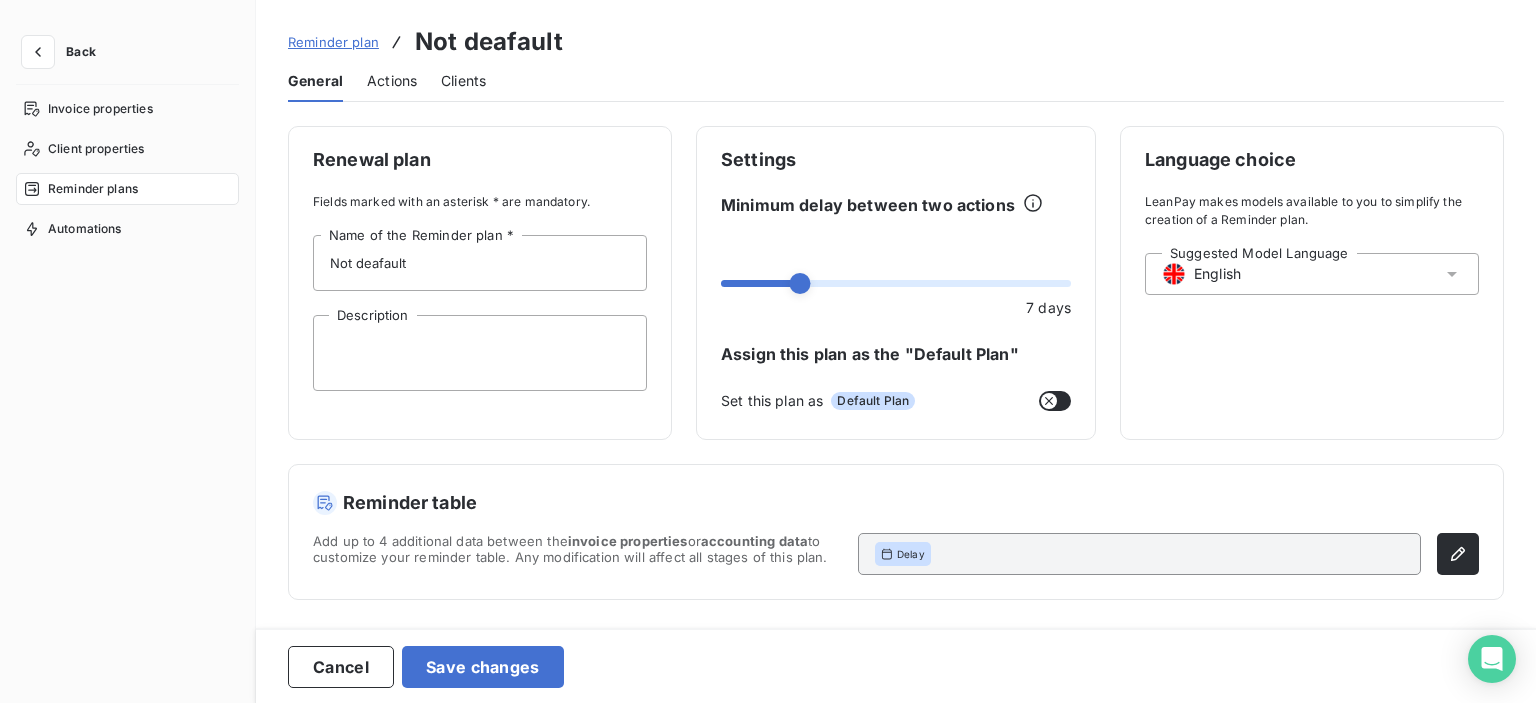 click on "Actions" at bounding box center (392, 81) 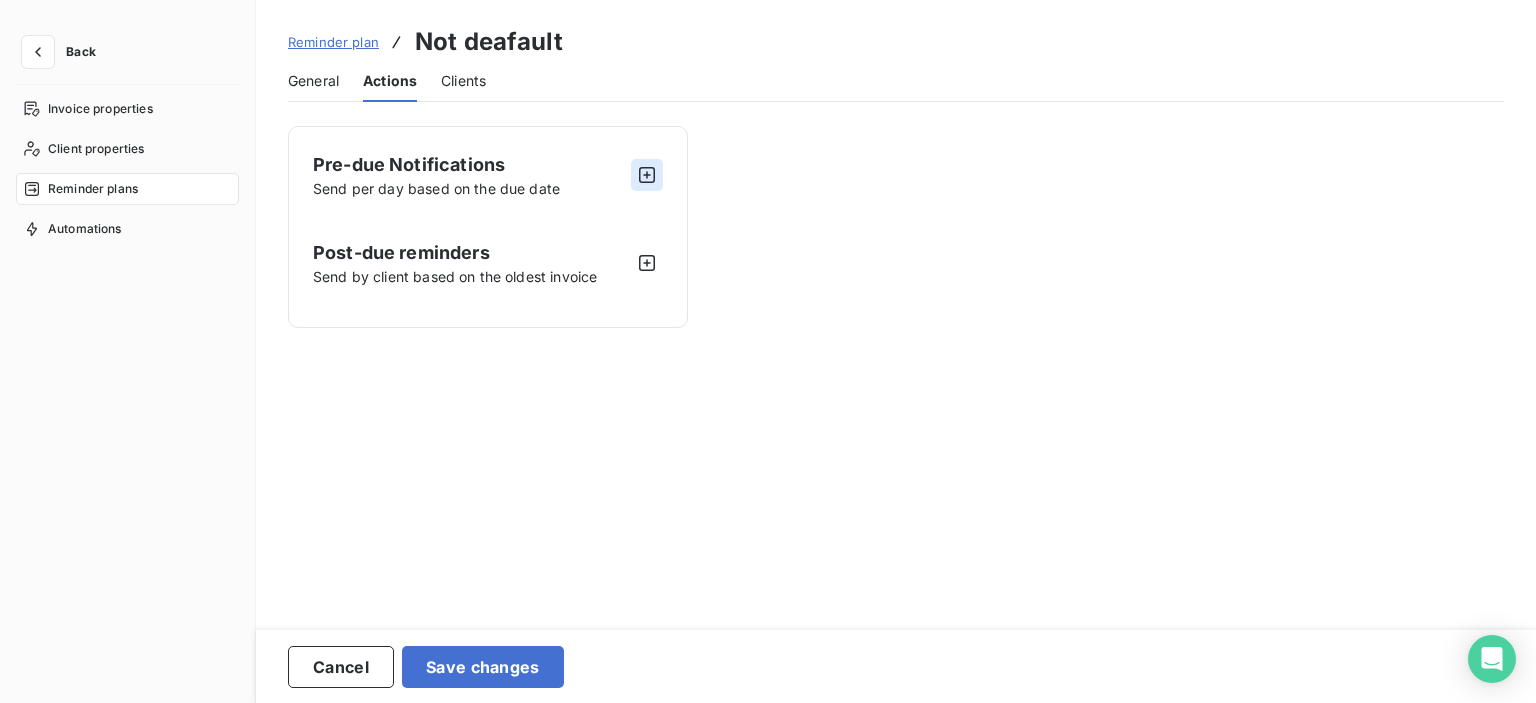 click 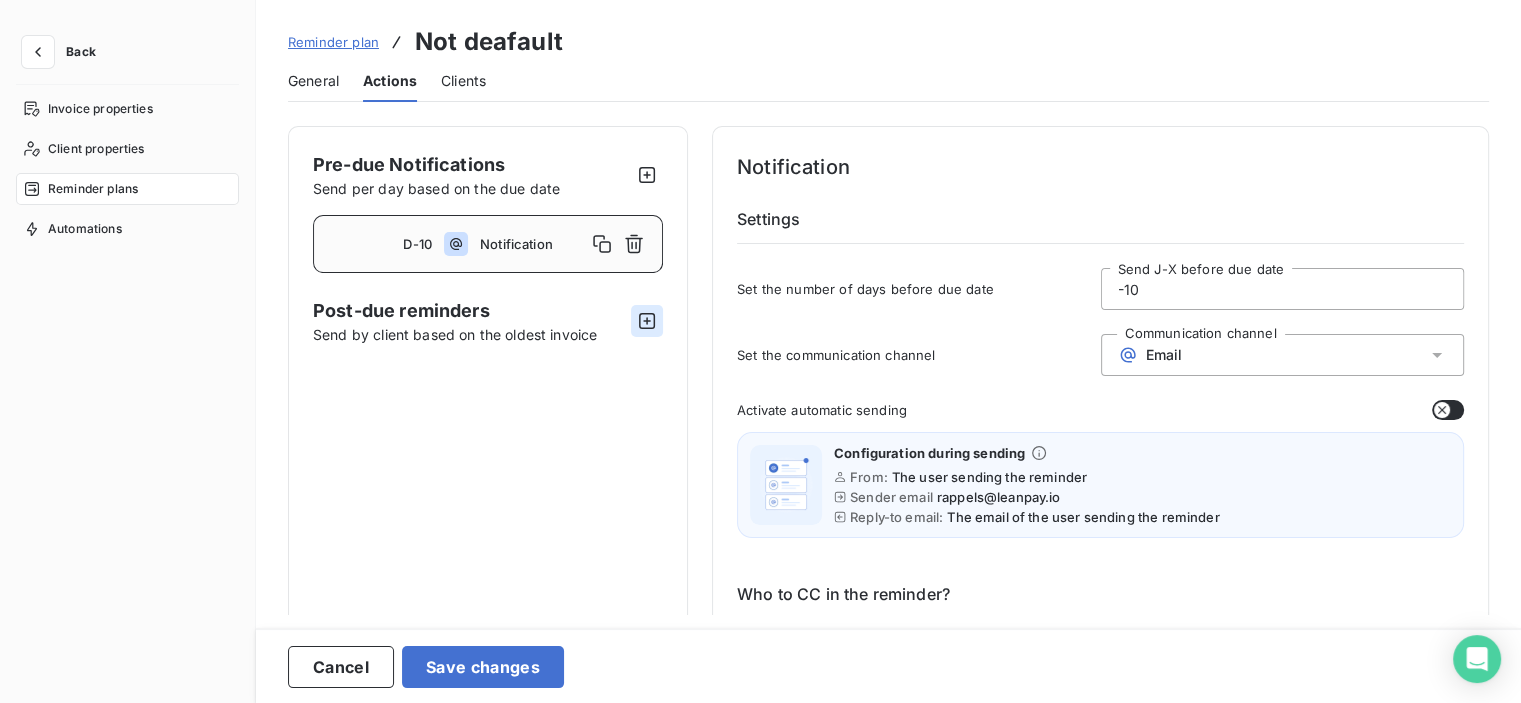 click 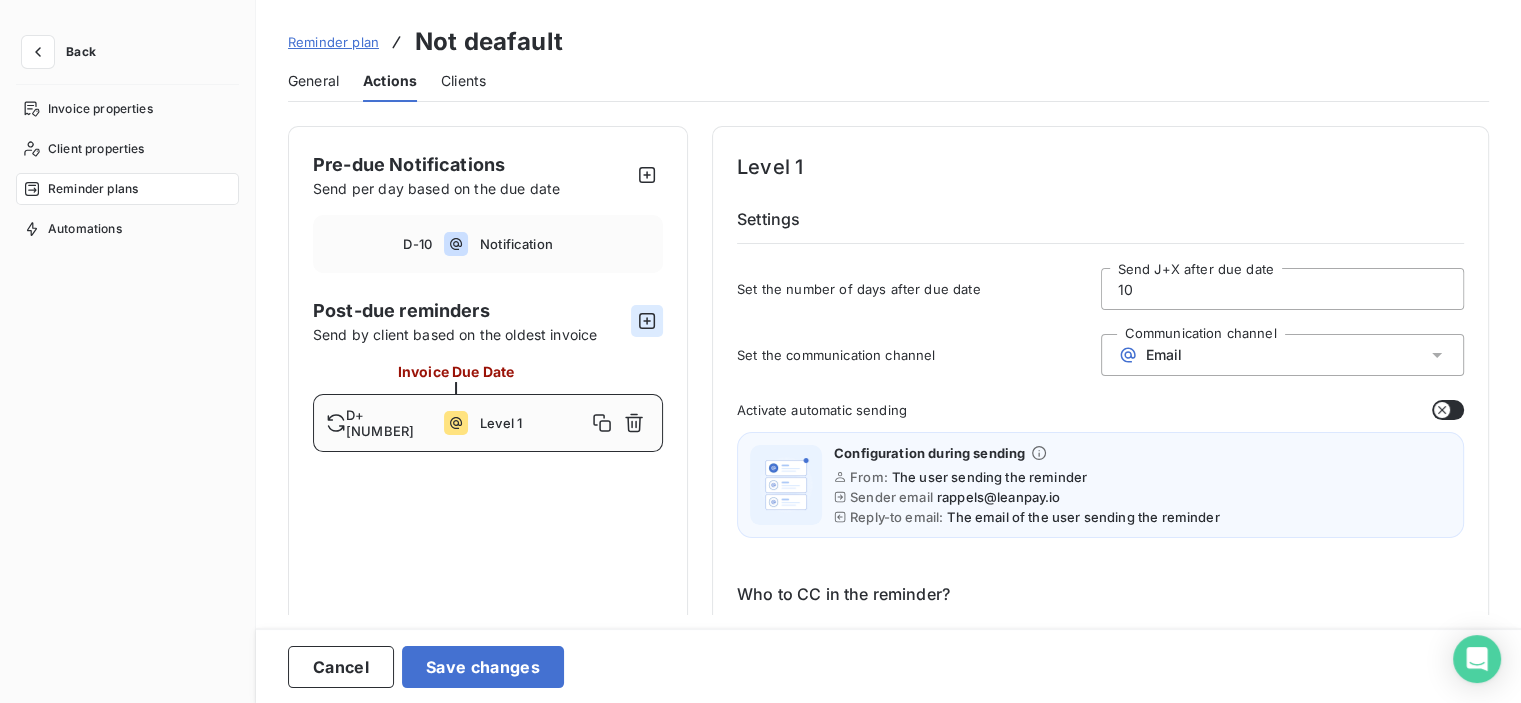 click 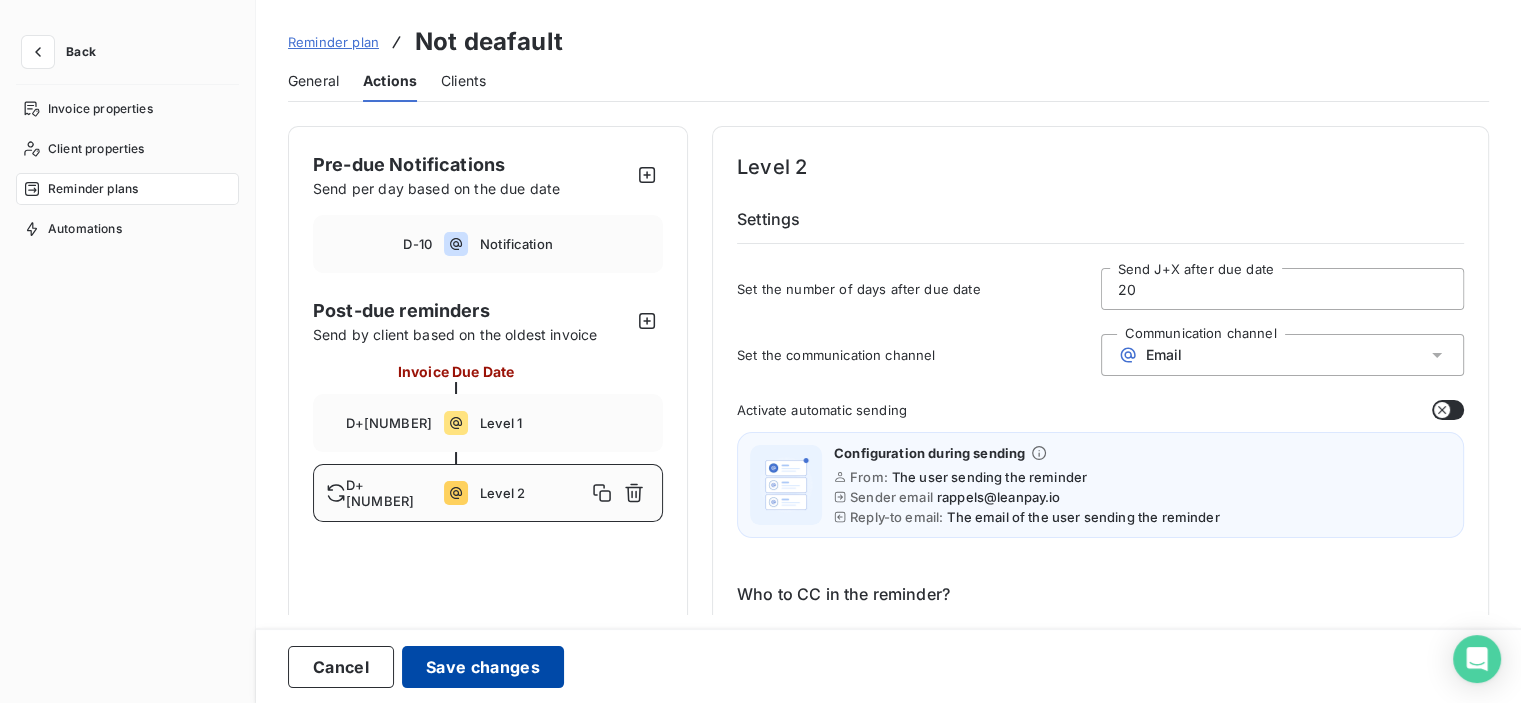 click on "Save changes" at bounding box center (483, 667) 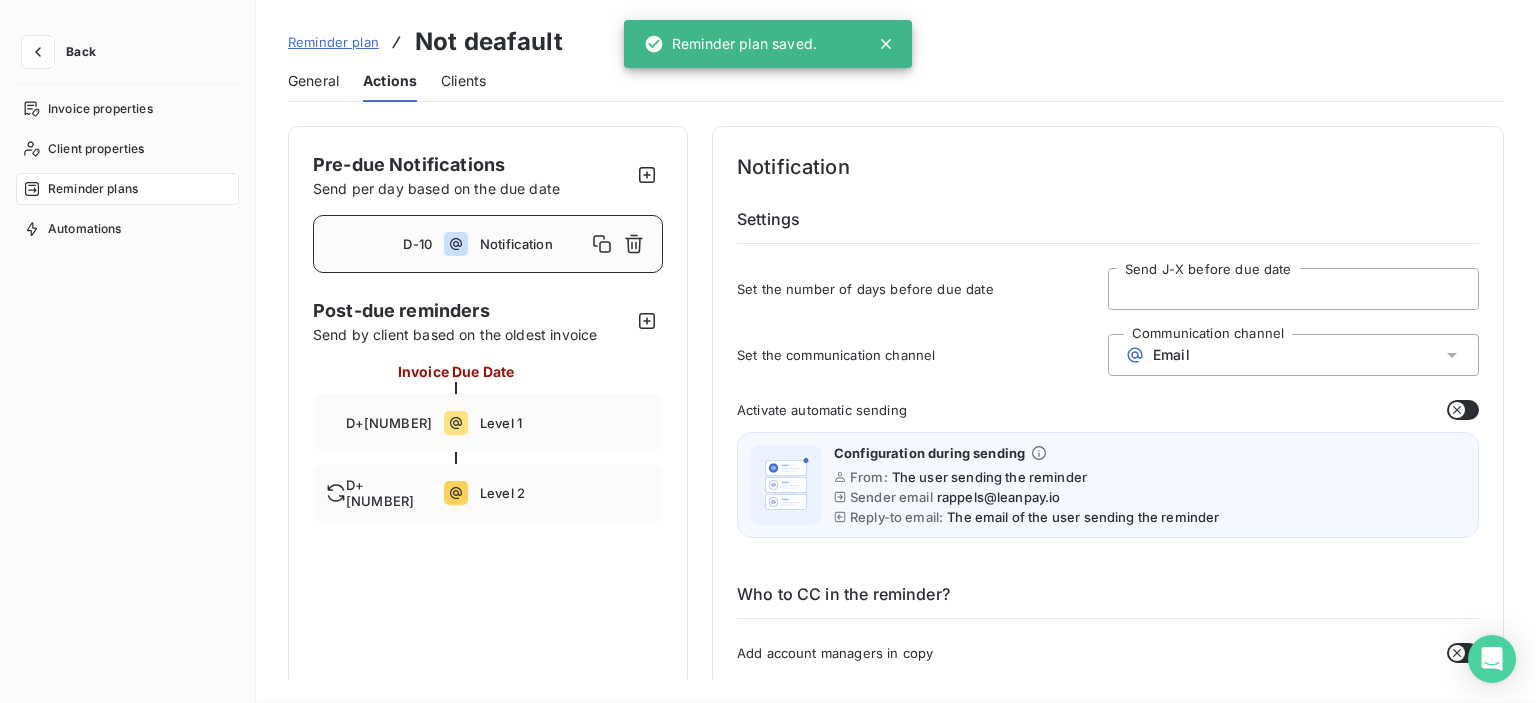 type on "-10" 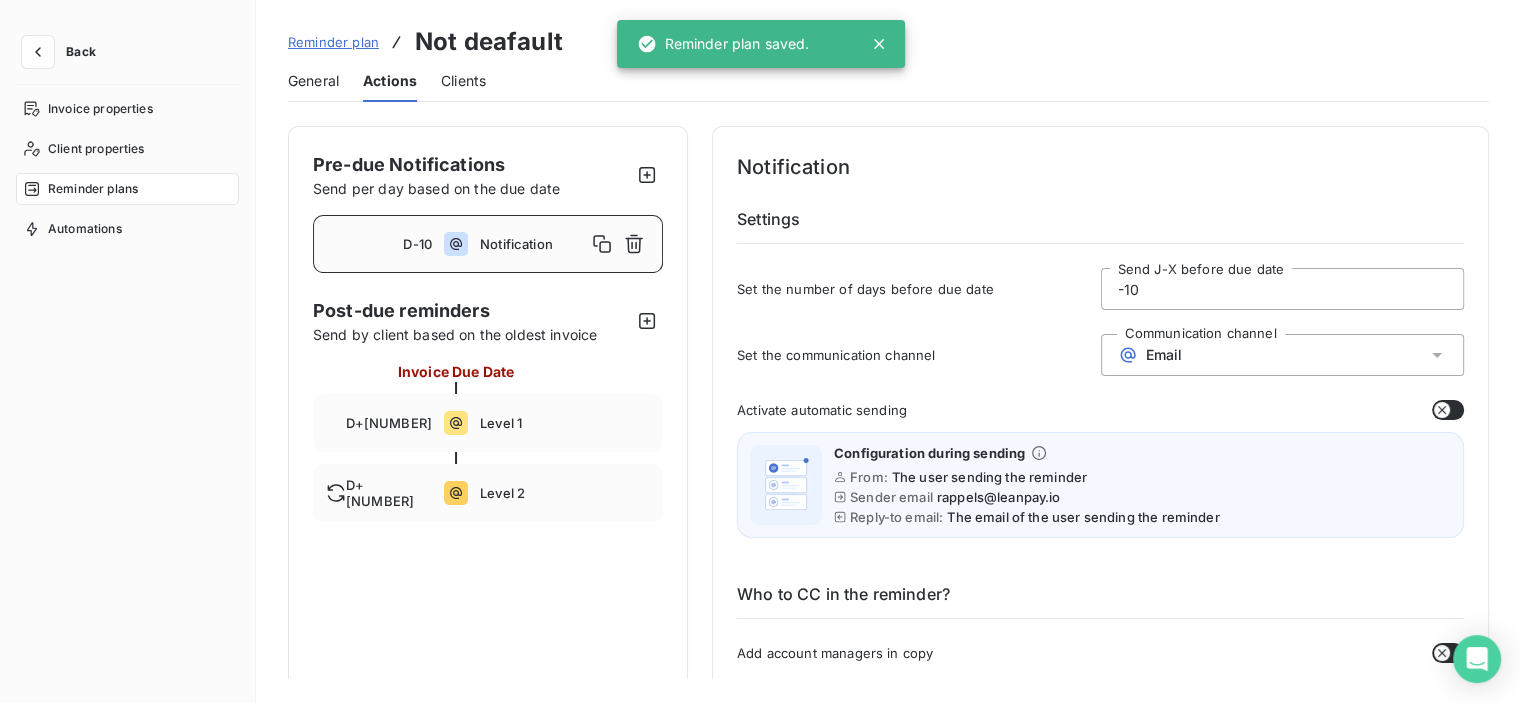 click on "Clients" at bounding box center [463, 81] 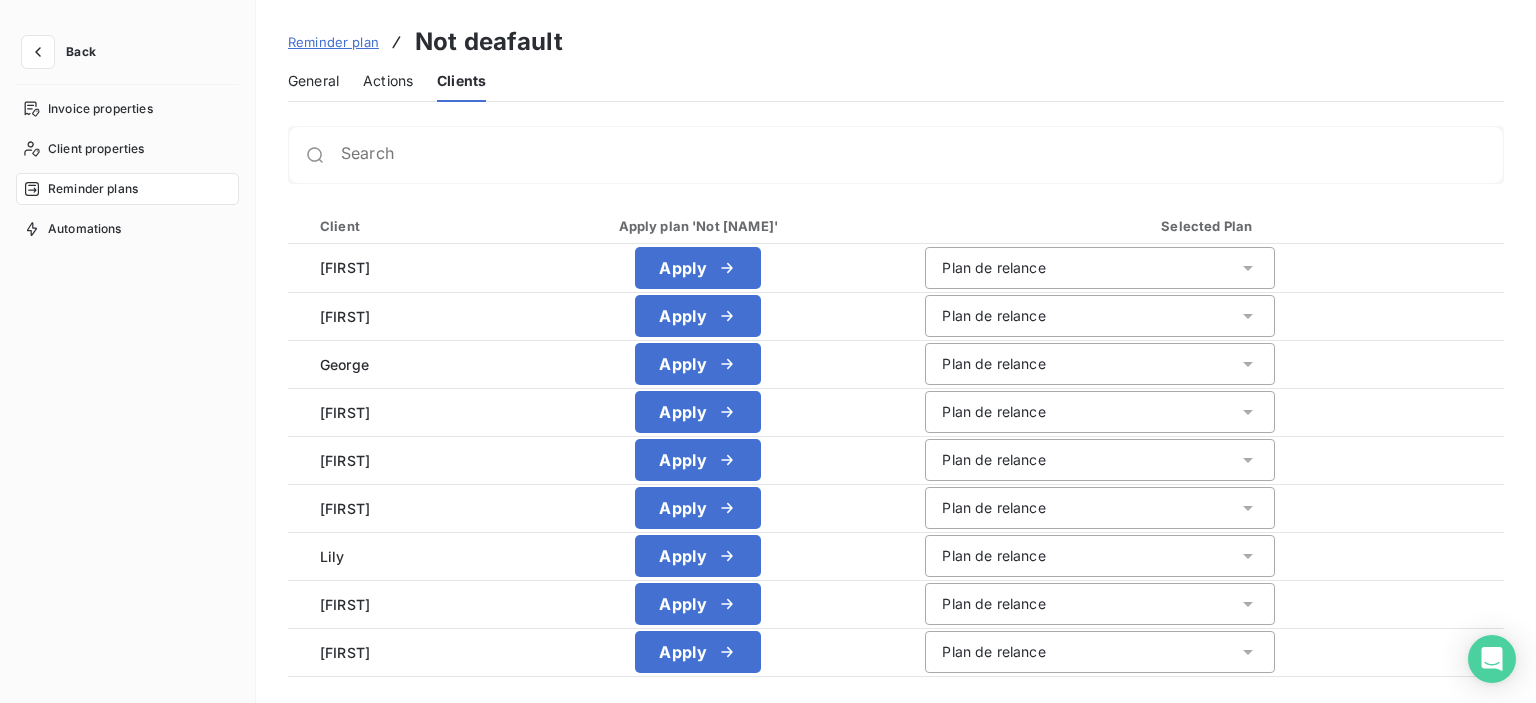 click on "General" at bounding box center (313, 81) 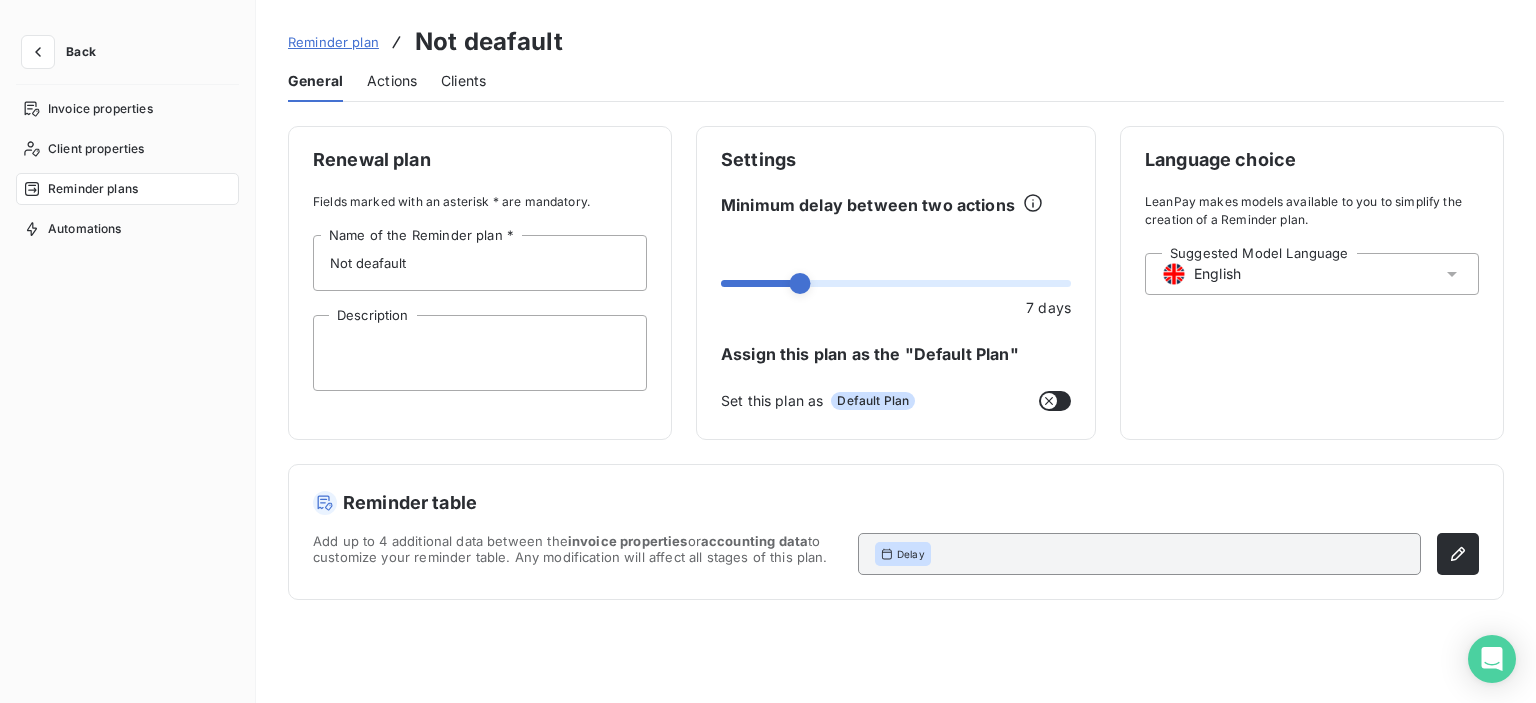 click on "Clients" at bounding box center (463, 81) 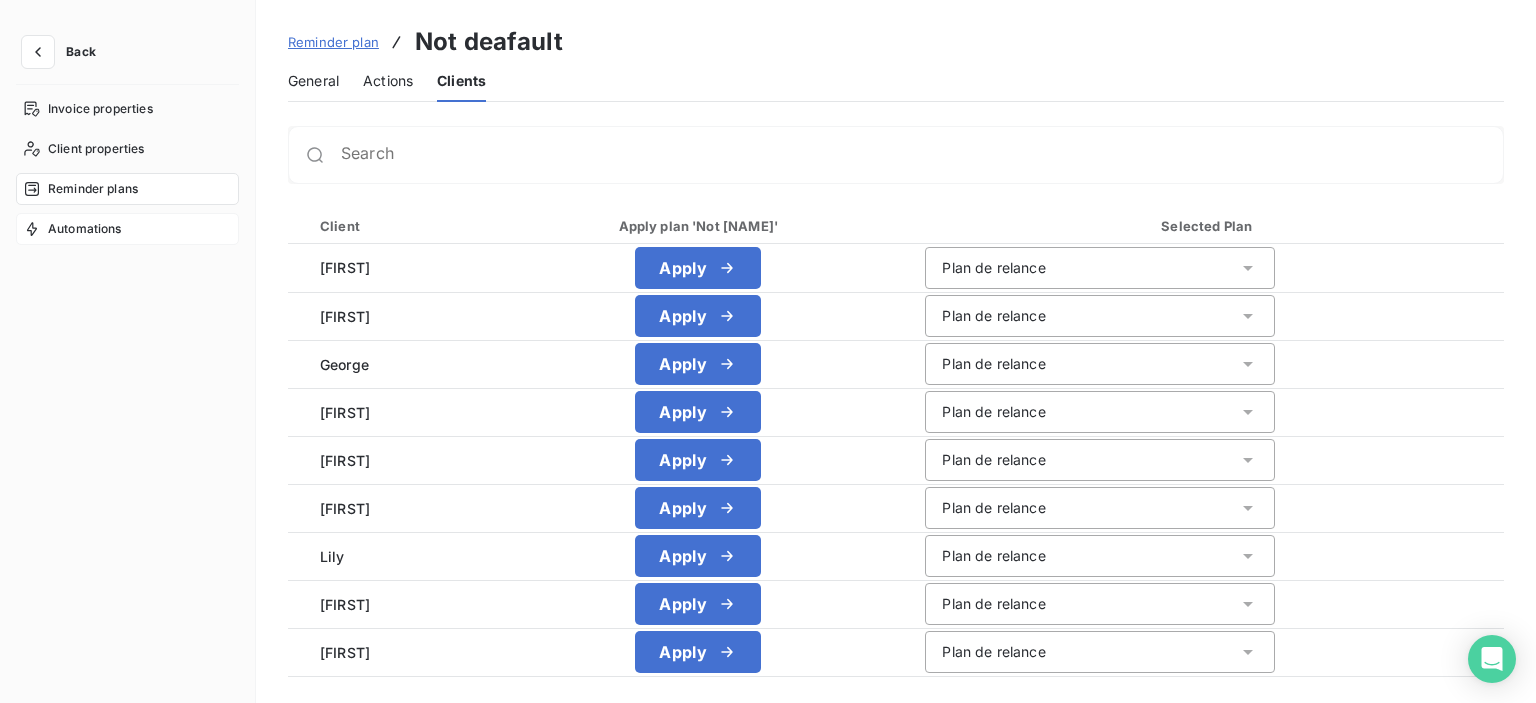 click on "Automations" at bounding box center (85, 229) 